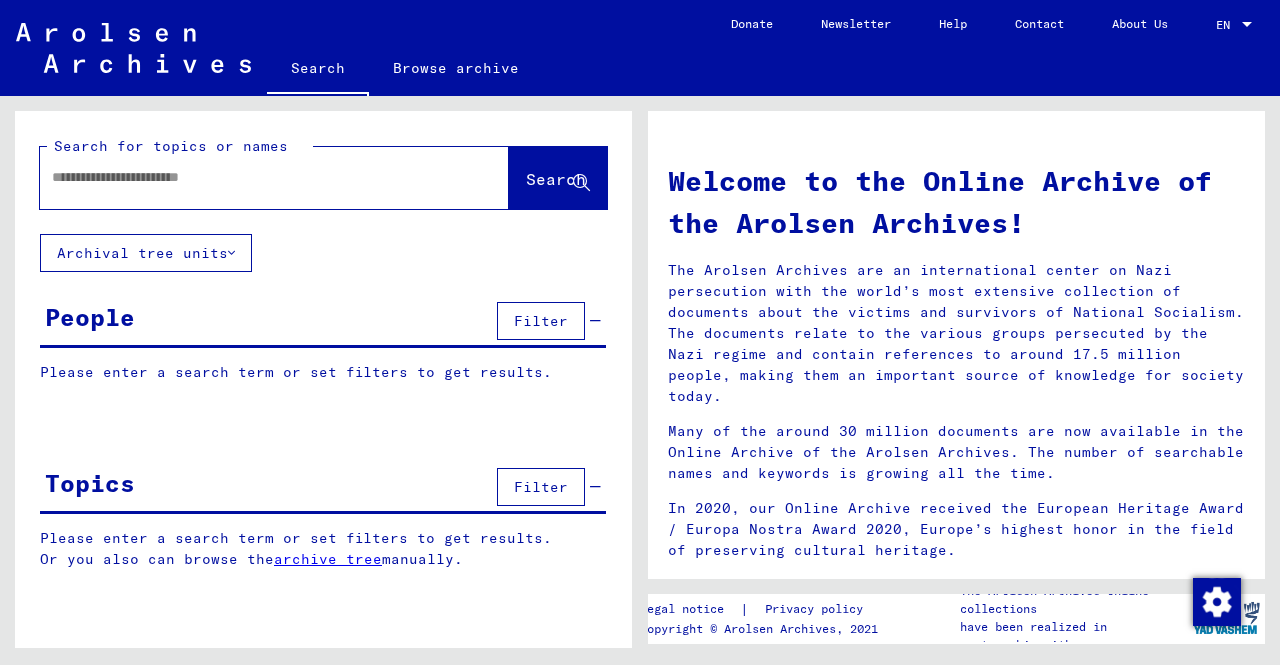 scroll, scrollTop: 0, scrollLeft: 0, axis: both 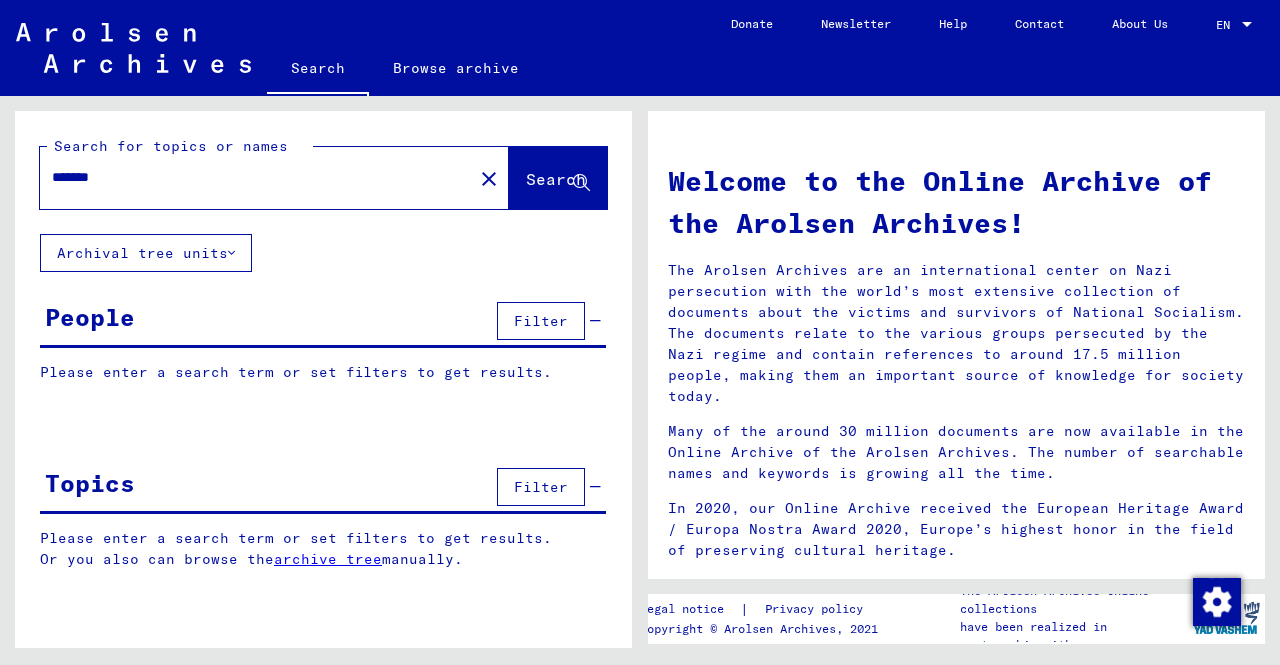 type on "*******" 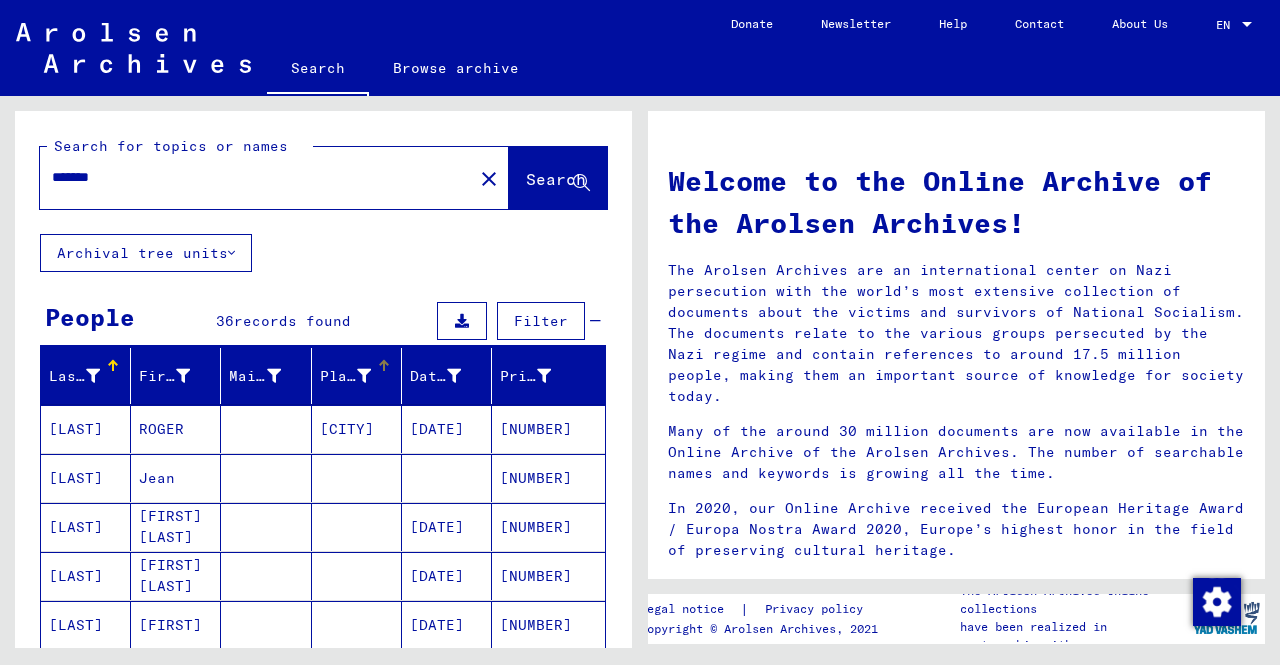 scroll, scrollTop: 127, scrollLeft: 0, axis: vertical 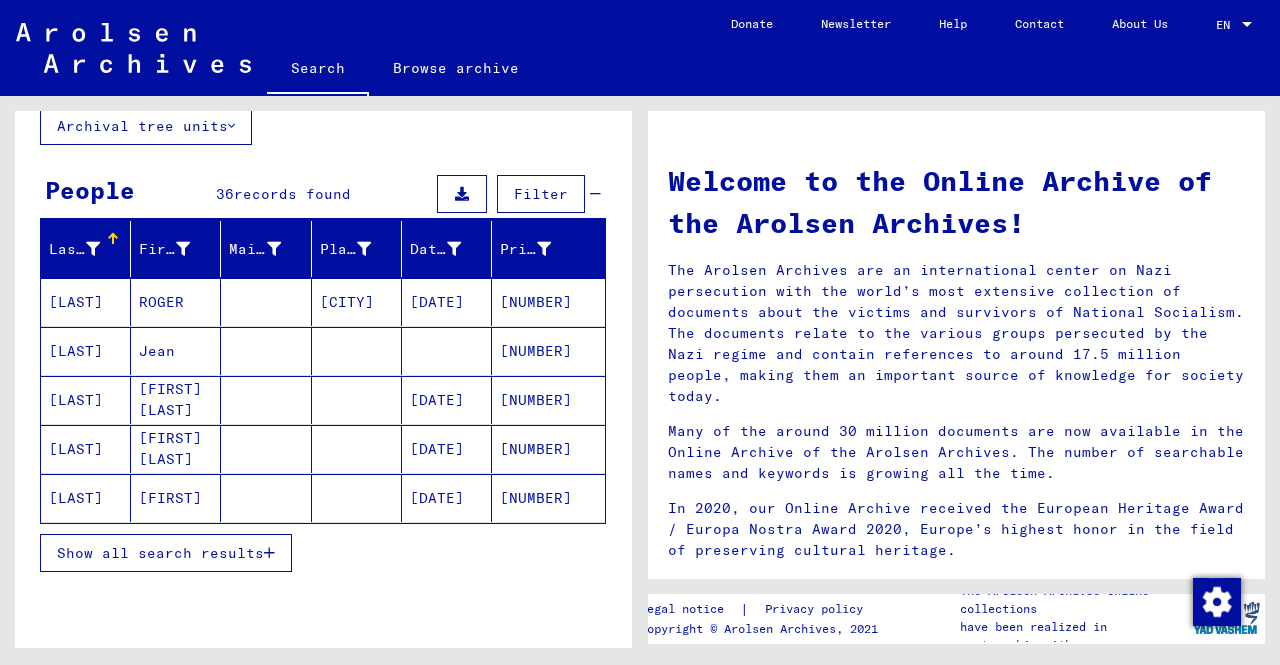 click on "[LAST]" at bounding box center (86, 400) 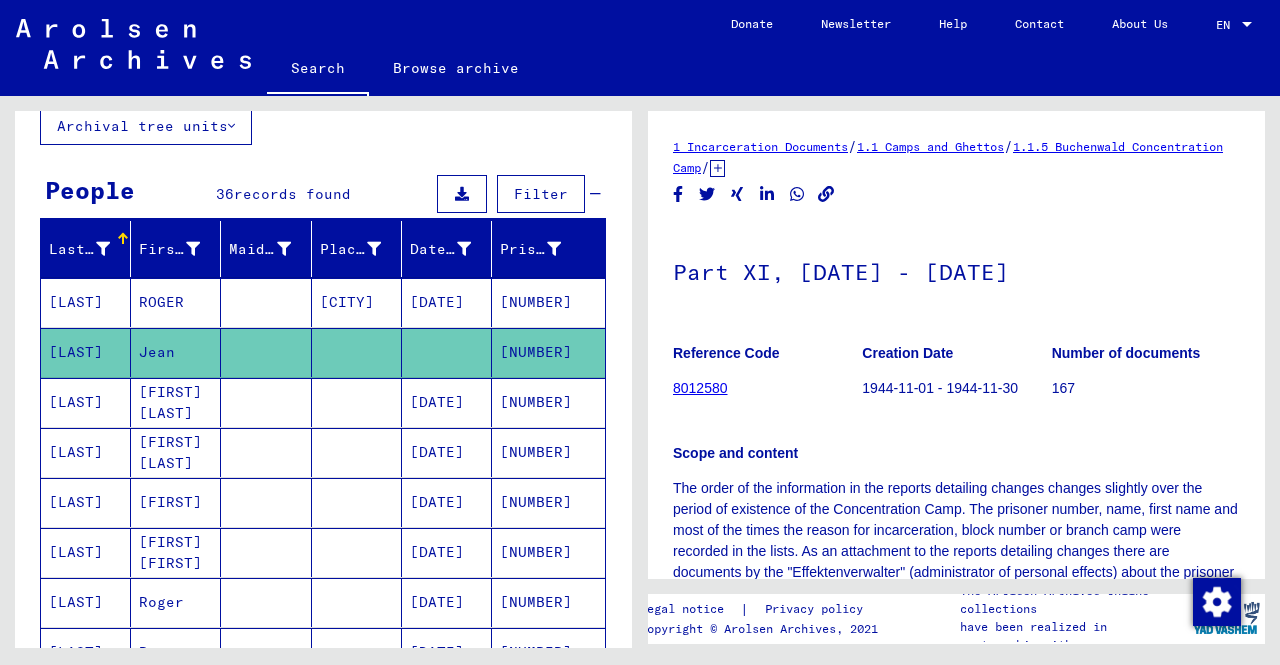 scroll, scrollTop: 0, scrollLeft: 0, axis: both 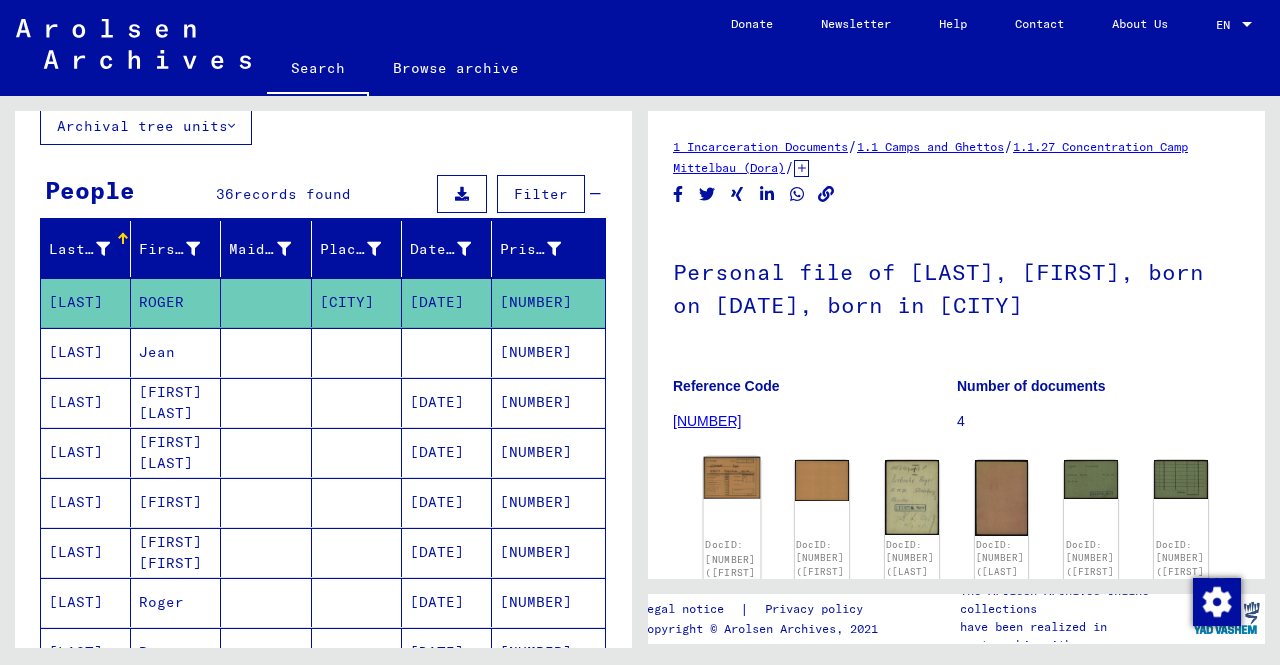 click 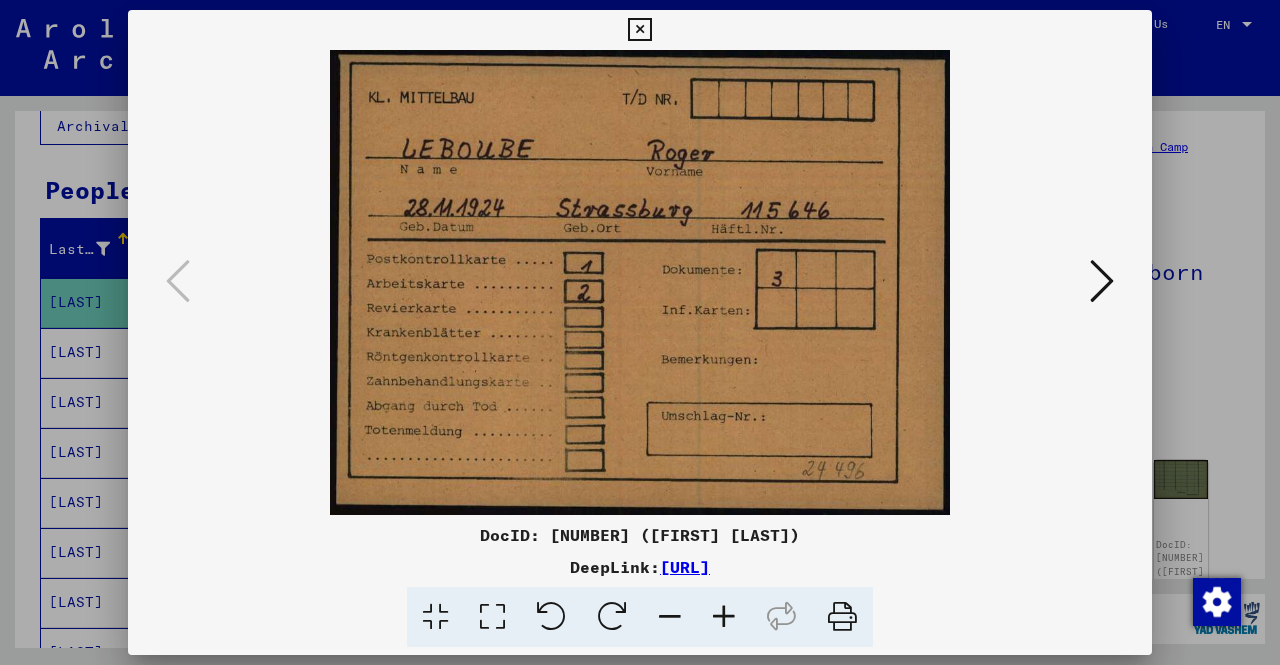 click at bounding box center [1102, 281] 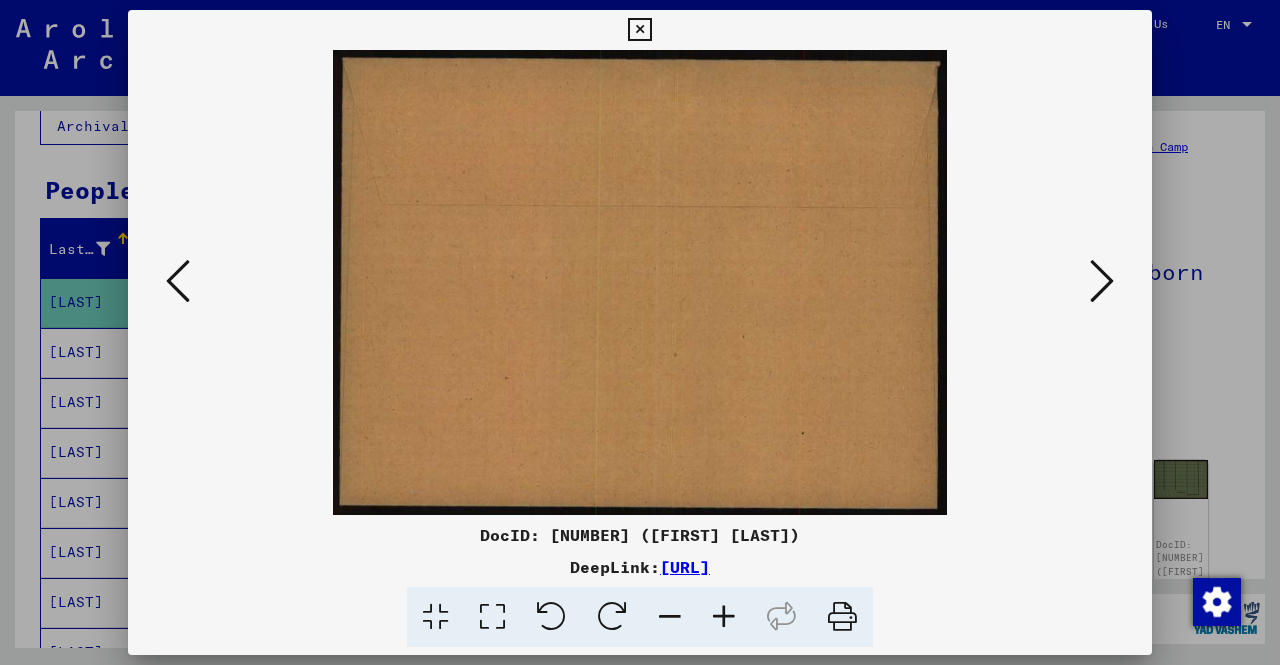 click at bounding box center [1102, 281] 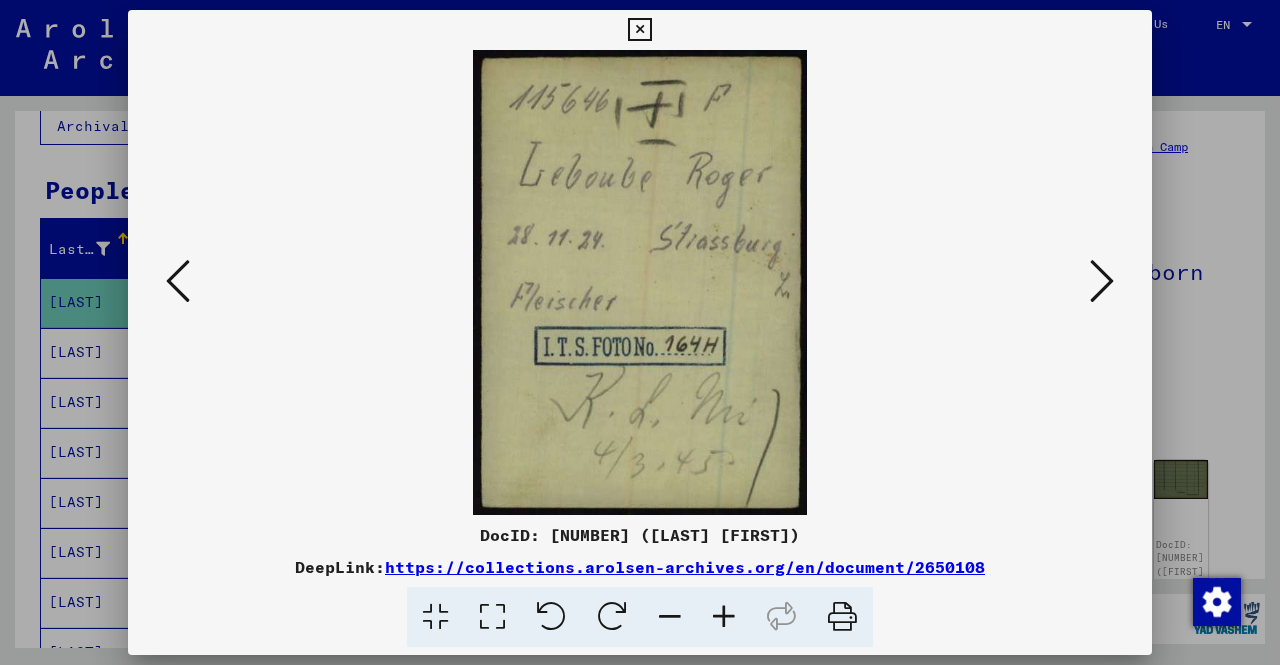 click at bounding box center [1102, 281] 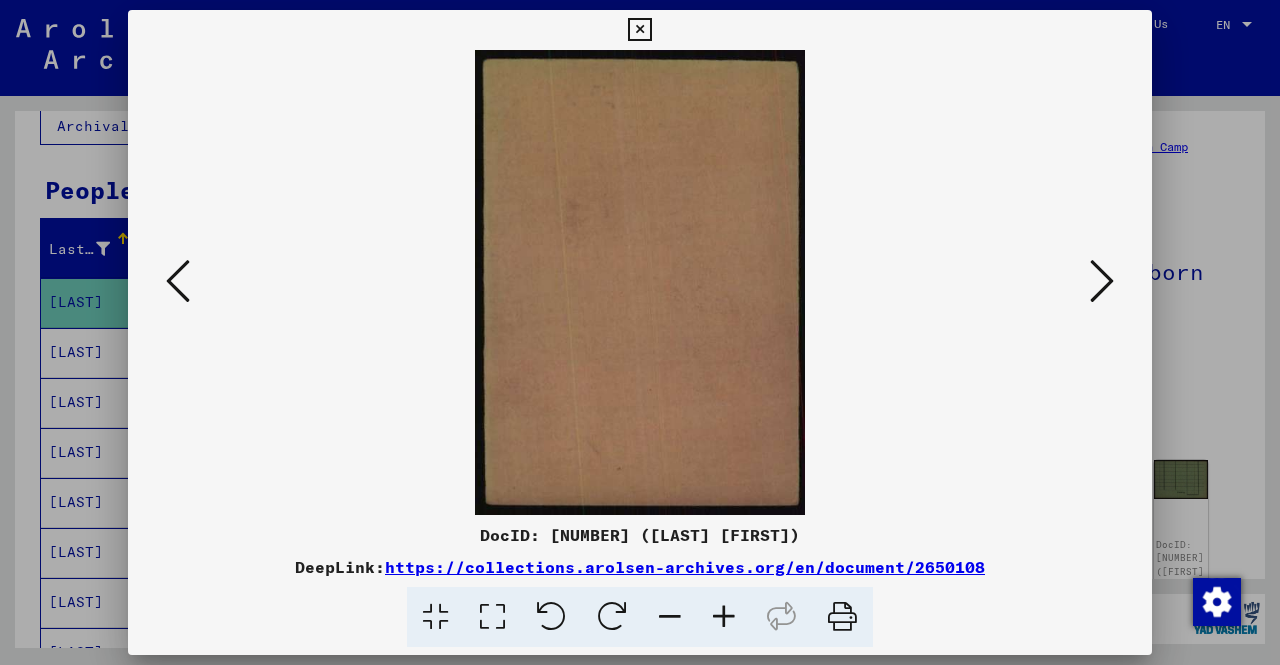 click at bounding box center (1102, 281) 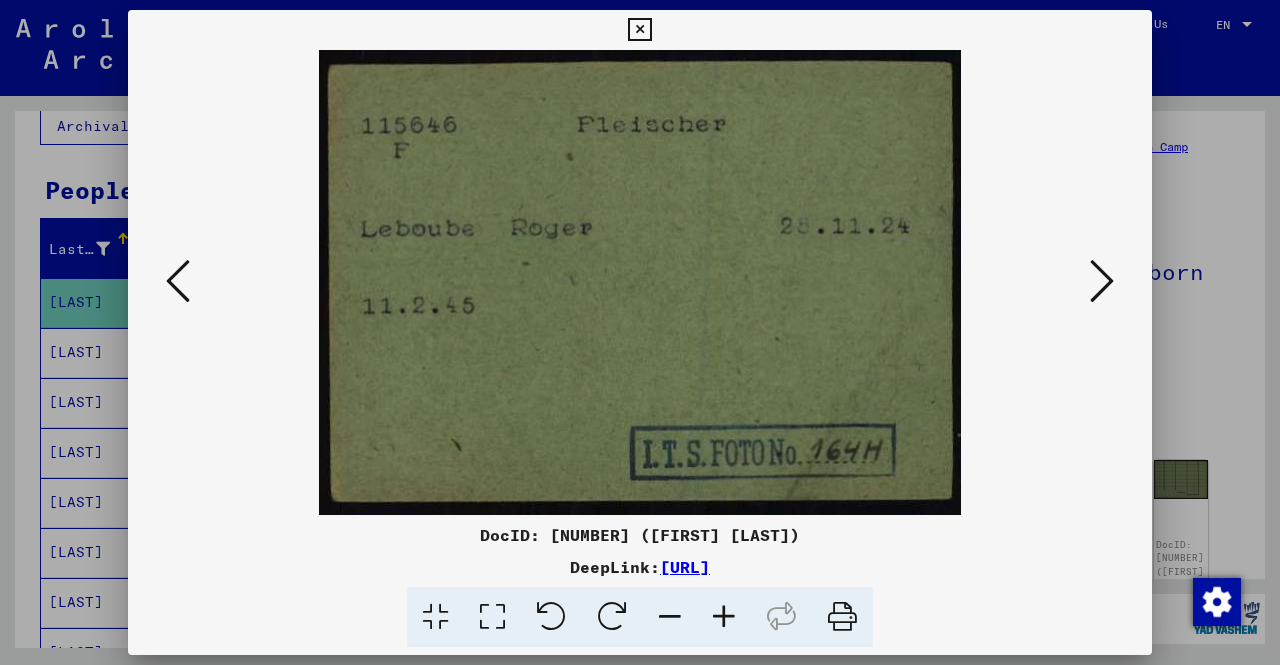 click at bounding box center (1102, 281) 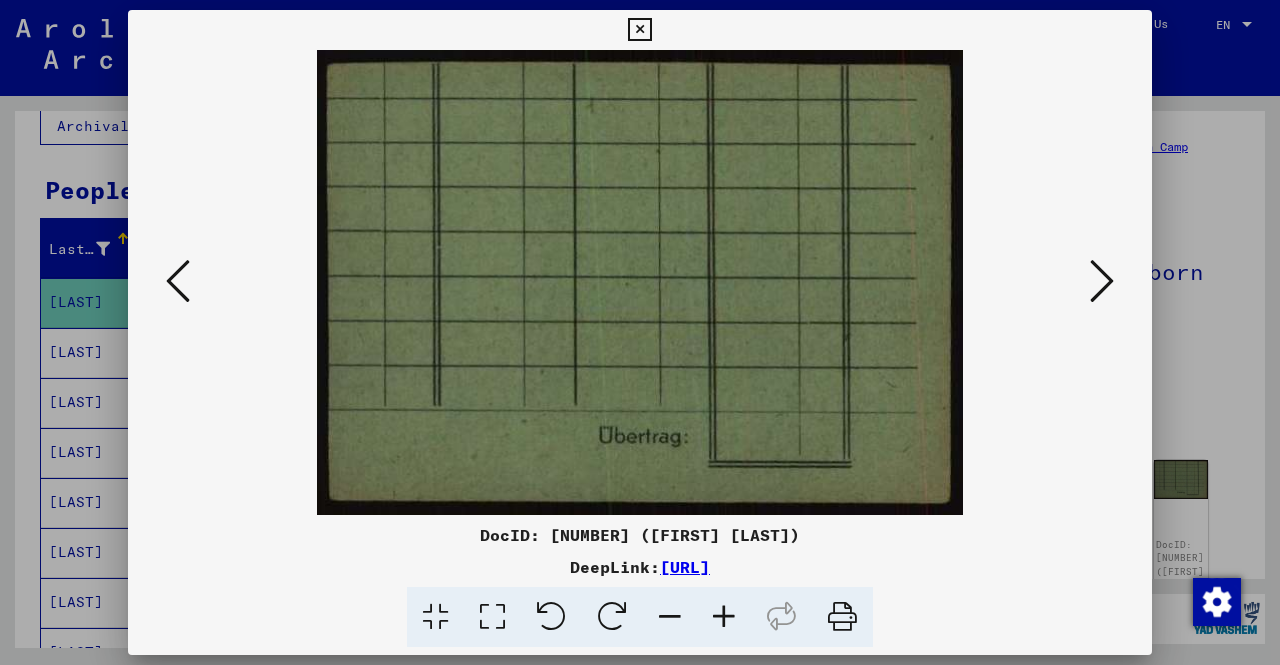 click at bounding box center [1102, 281] 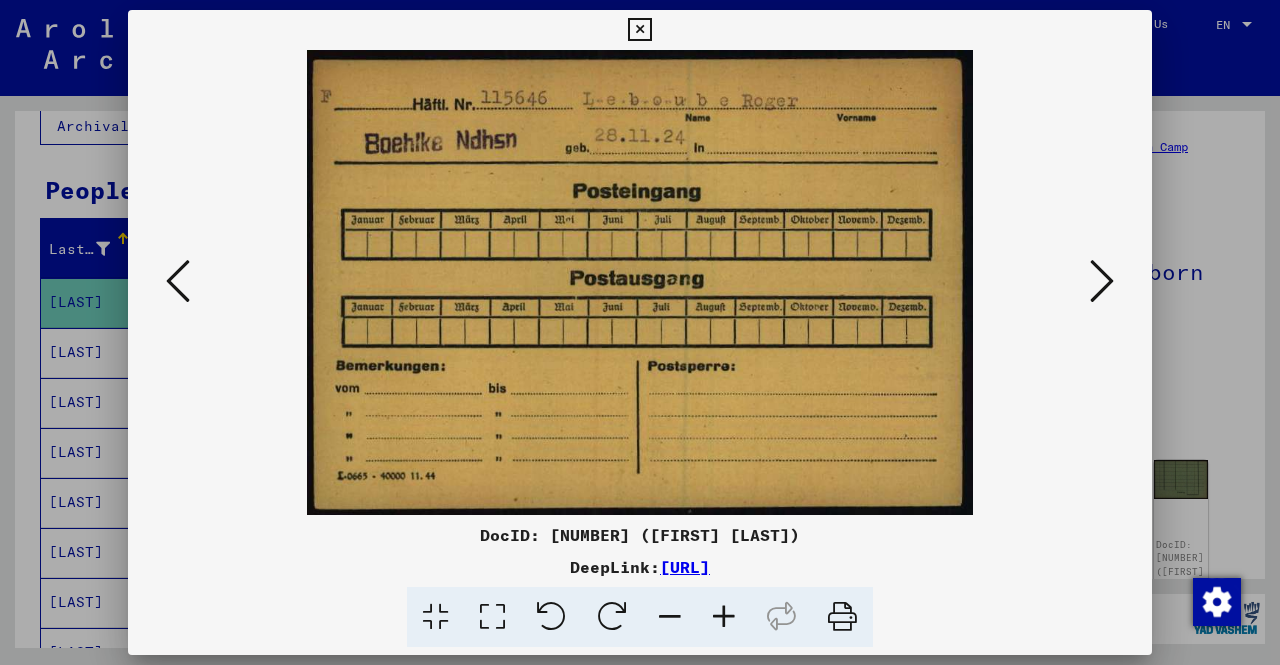 click at bounding box center [1102, 281] 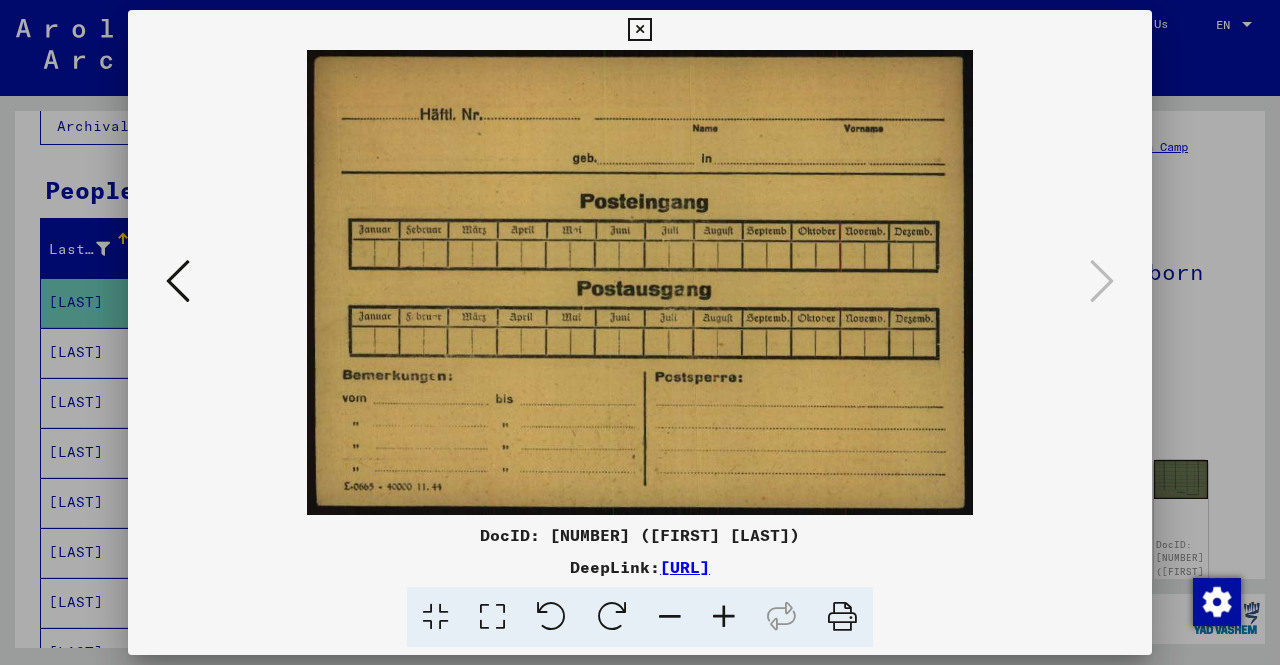 click at bounding box center (640, 332) 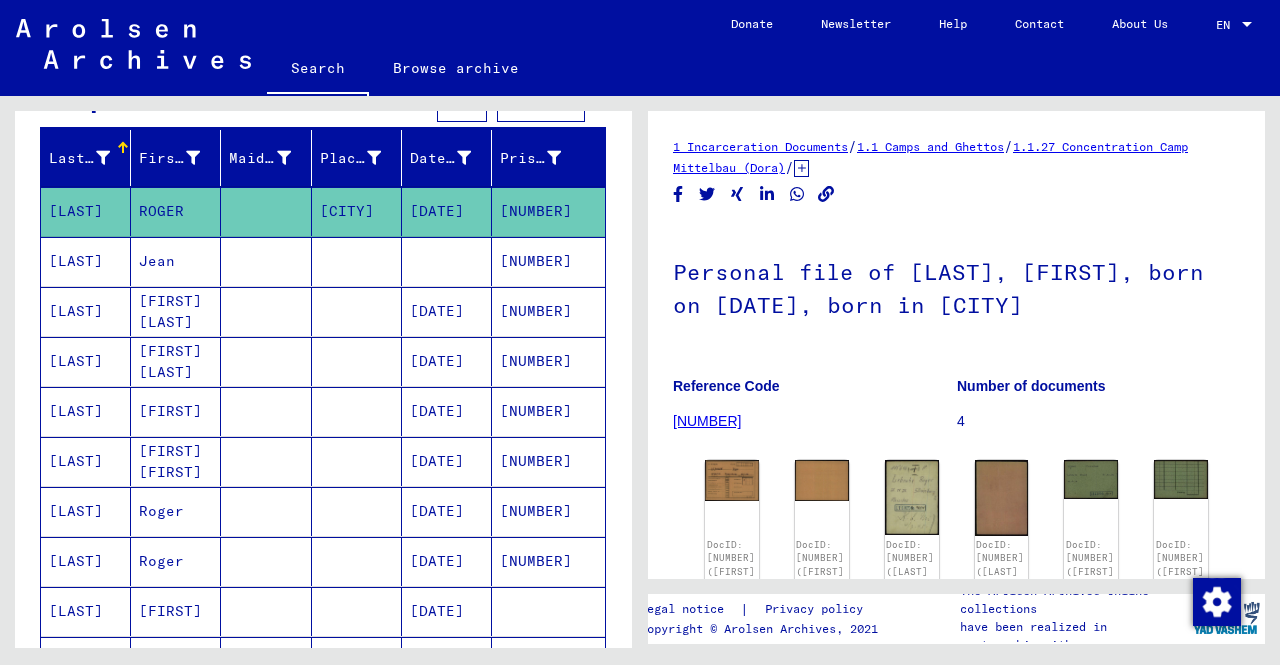 scroll, scrollTop: 219, scrollLeft: 0, axis: vertical 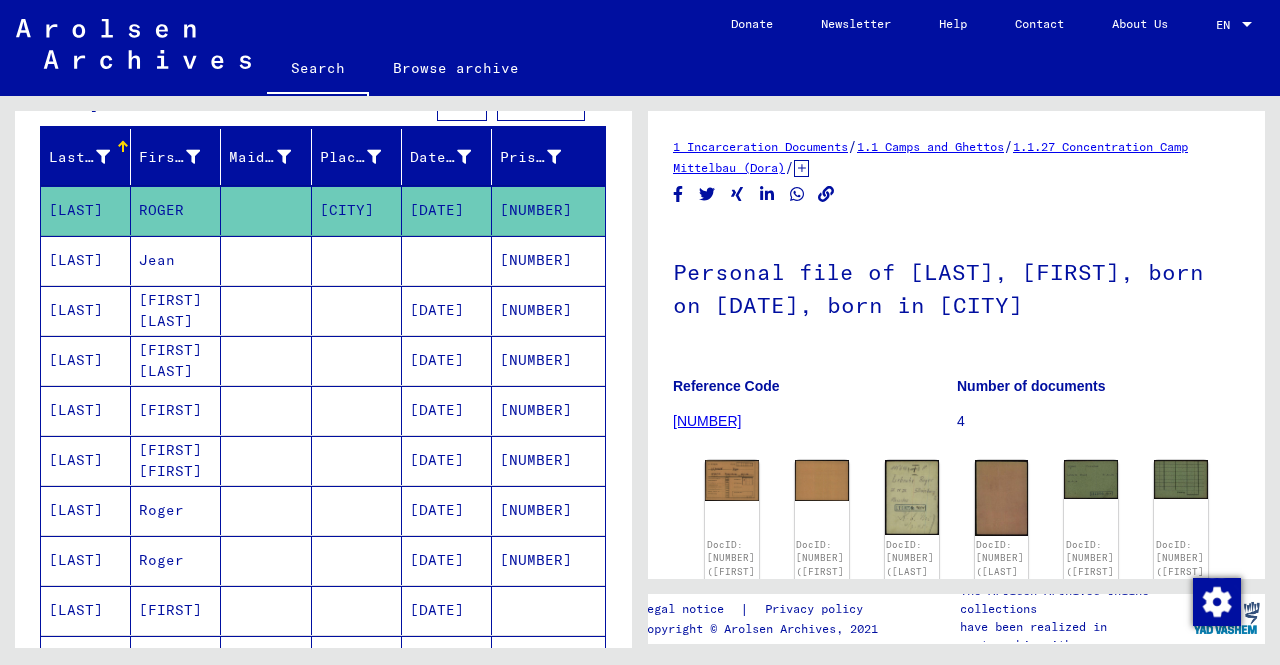 click on "[LAST]" at bounding box center (86, 460) 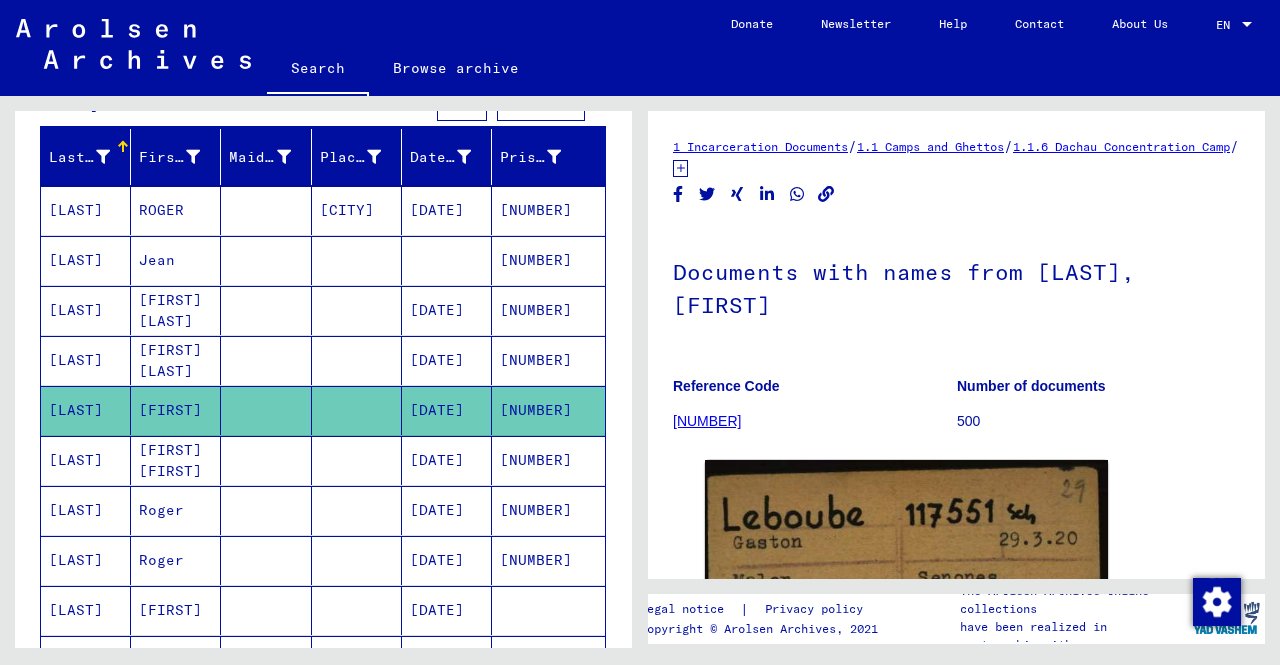 scroll, scrollTop: 0, scrollLeft: 0, axis: both 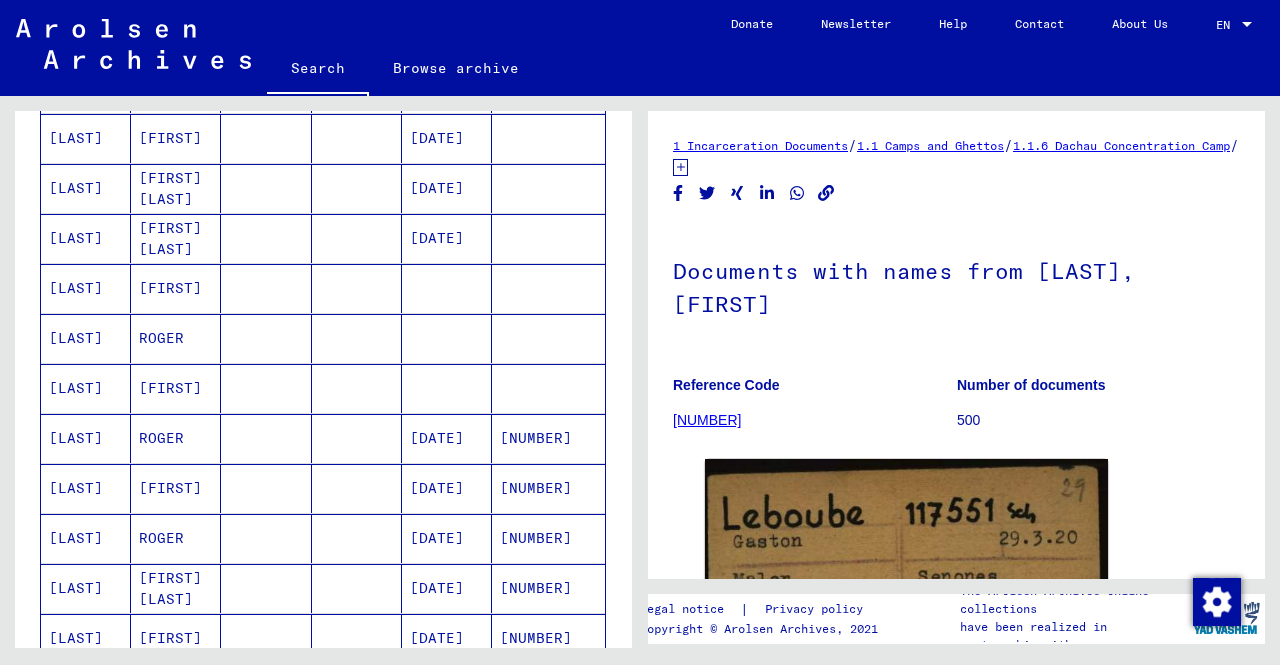 click on "[LAST]" at bounding box center [86, 538] 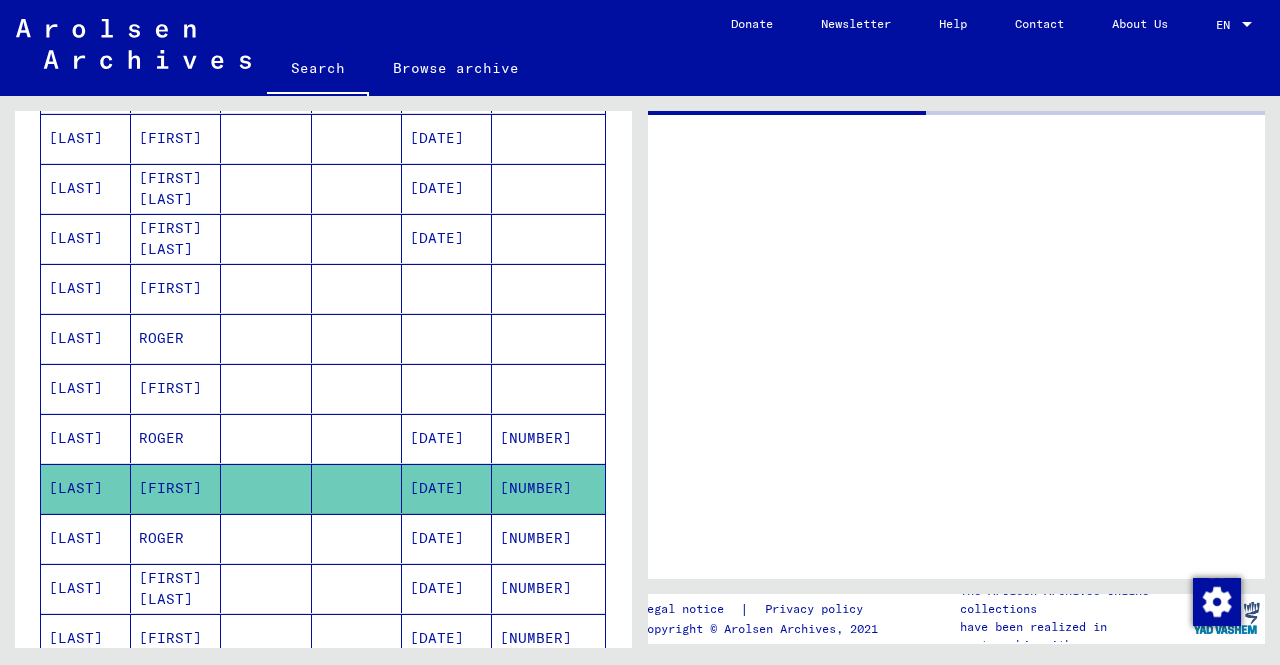scroll, scrollTop: 0, scrollLeft: 0, axis: both 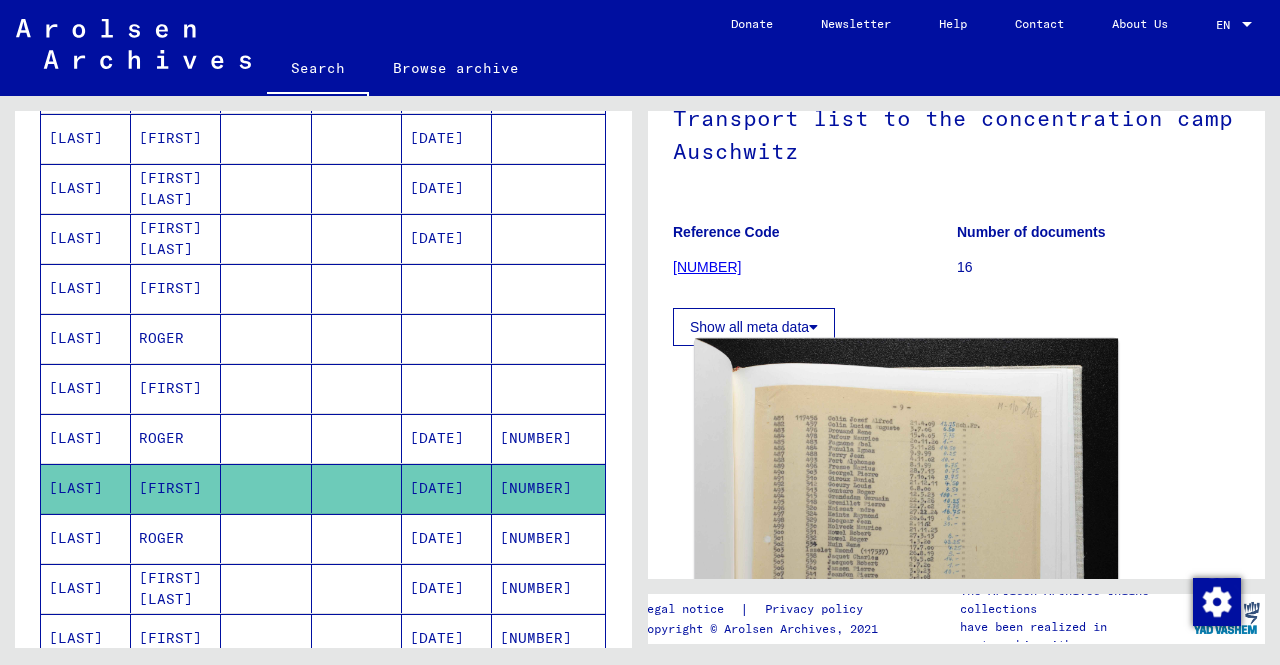 click 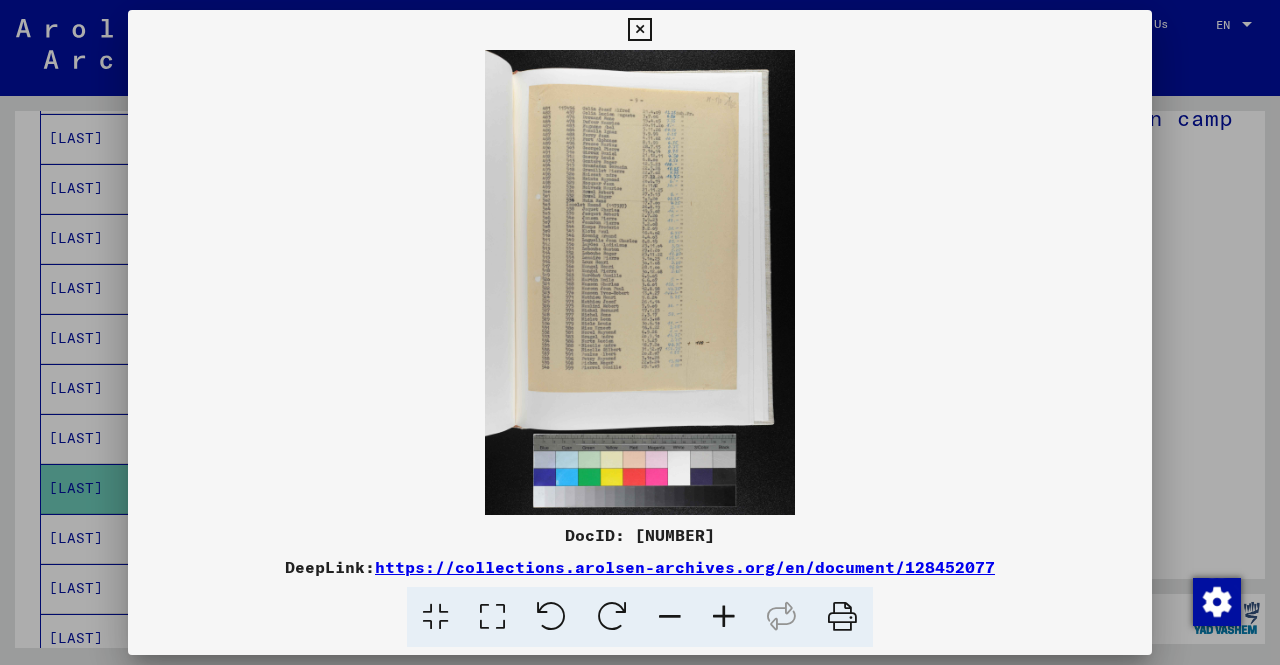 click at bounding box center (724, 617) 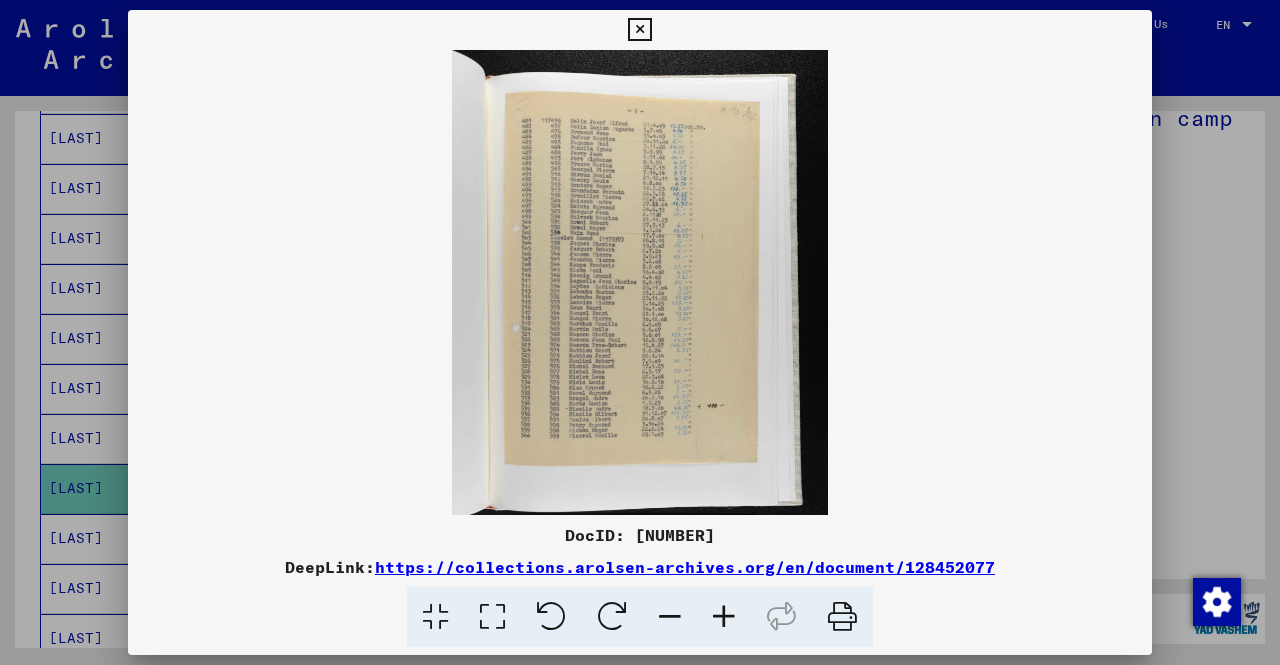 click at bounding box center [724, 617] 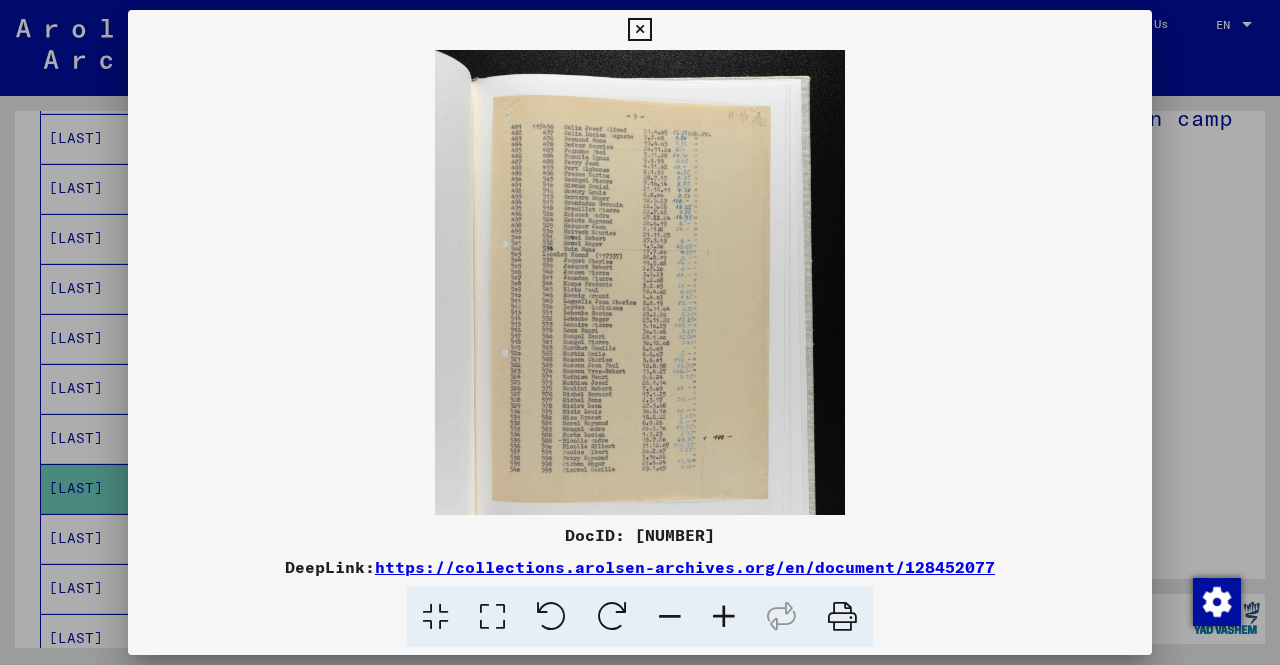 click at bounding box center [724, 617] 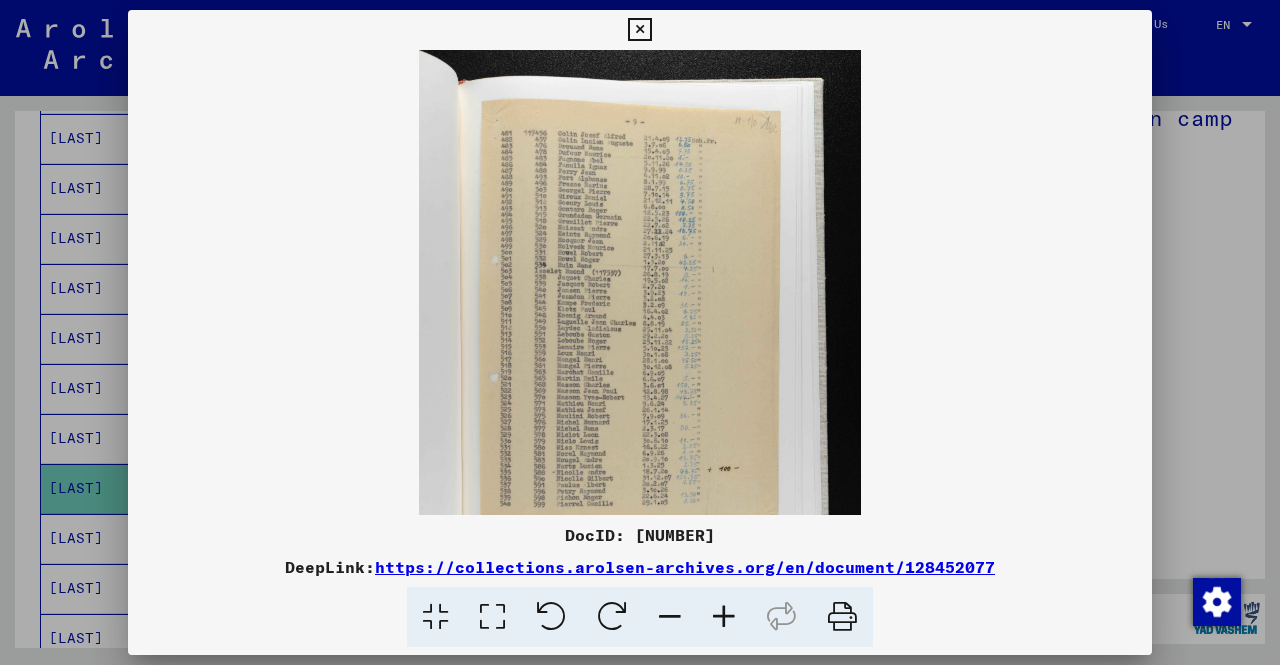 click at bounding box center [724, 617] 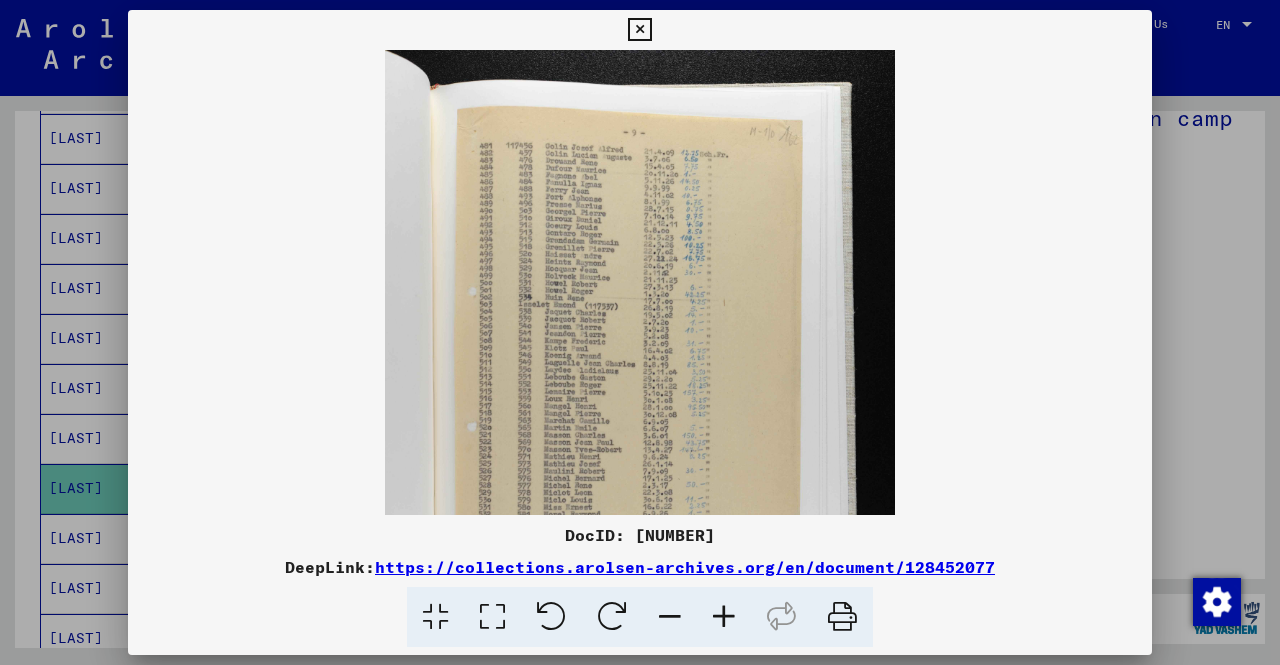 click at bounding box center (724, 617) 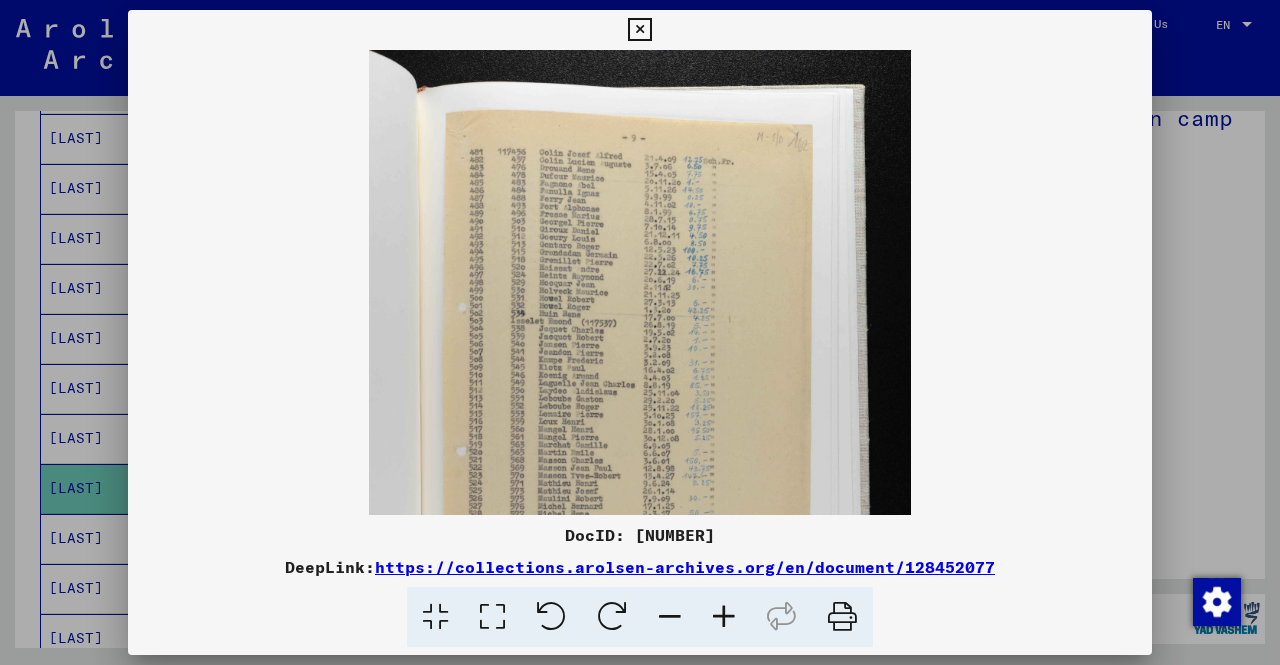 click at bounding box center [724, 617] 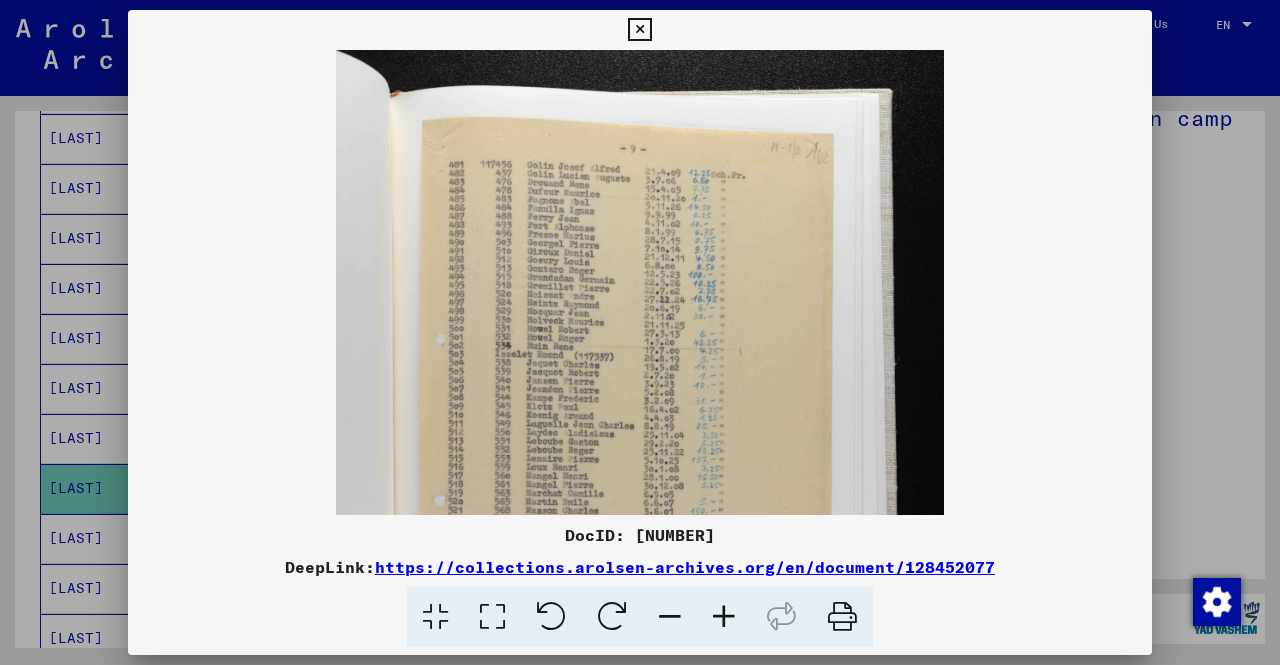 click at bounding box center [724, 617] 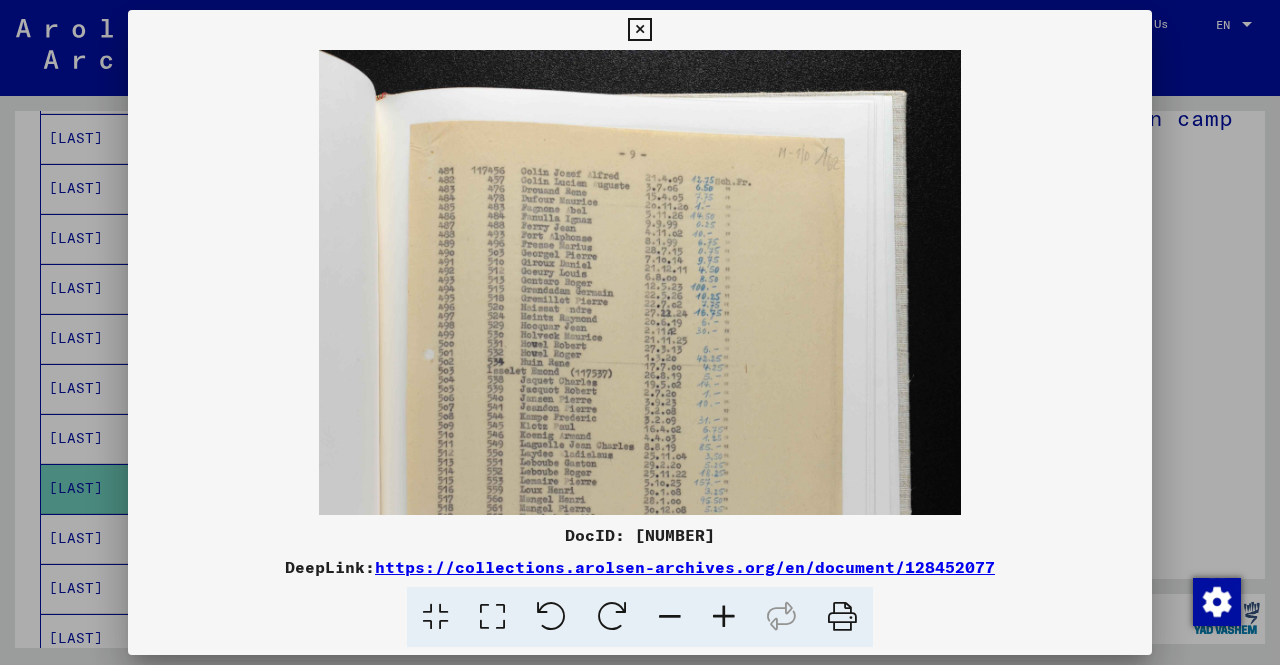 click at bounding box center (724, 617) 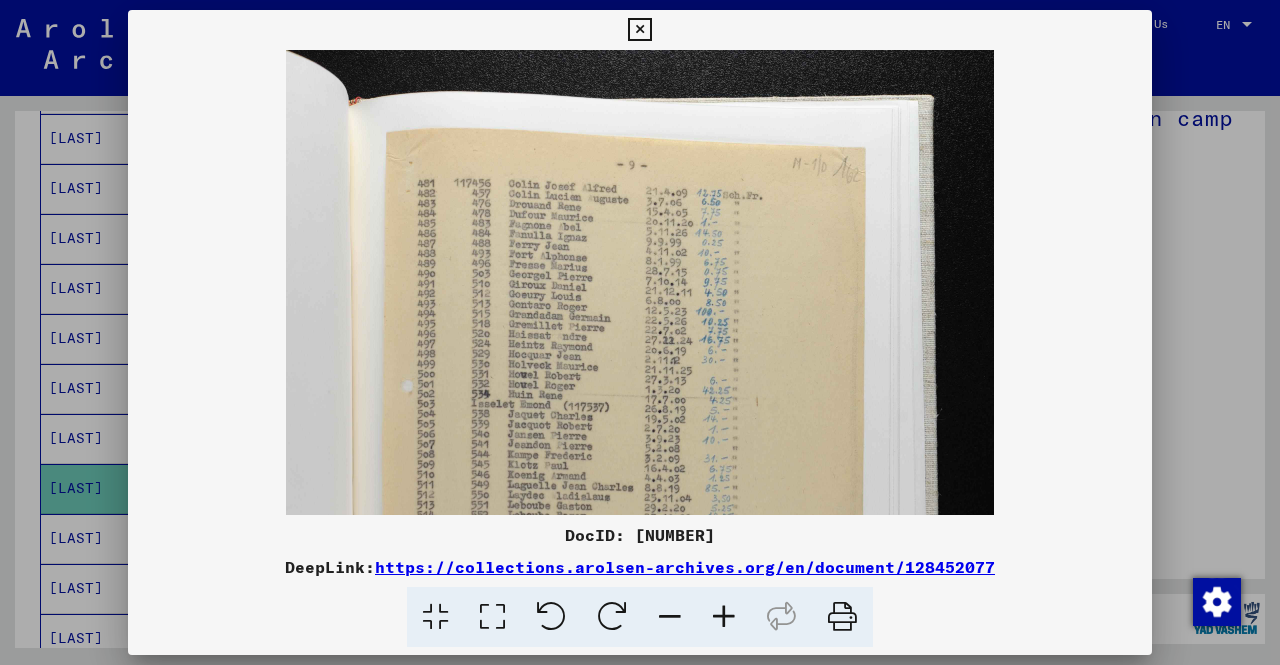 click at bounding box center (724, 617) 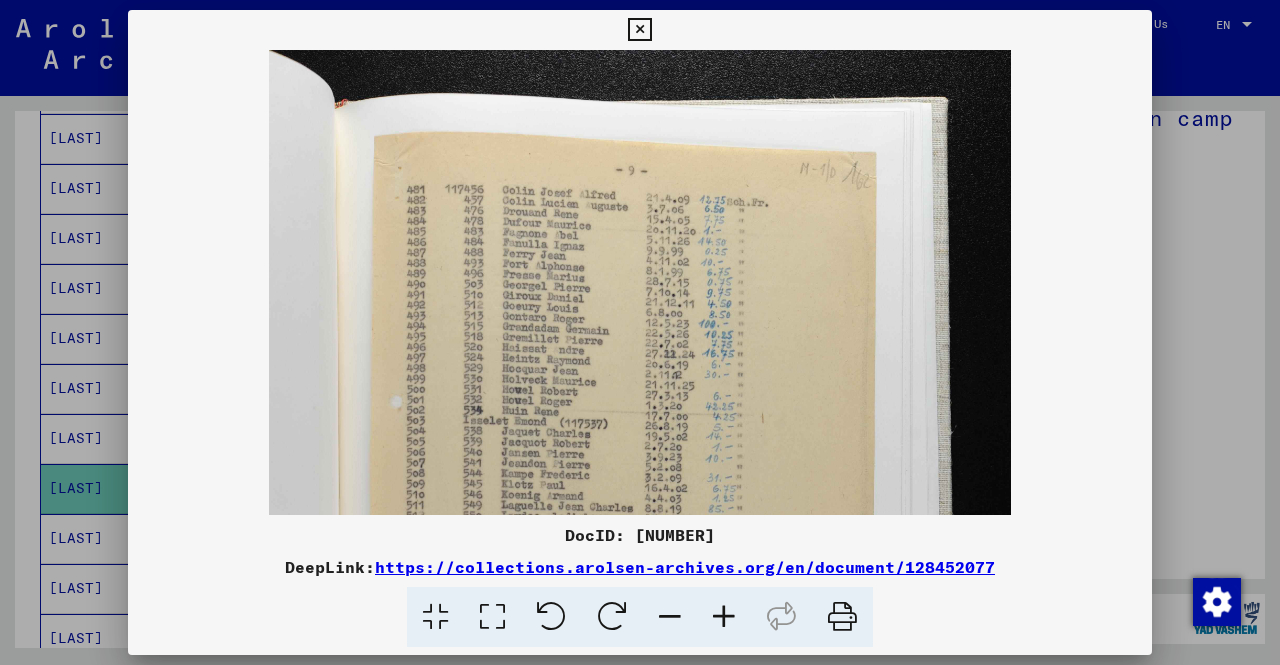 click at bounding box center [724, 617] 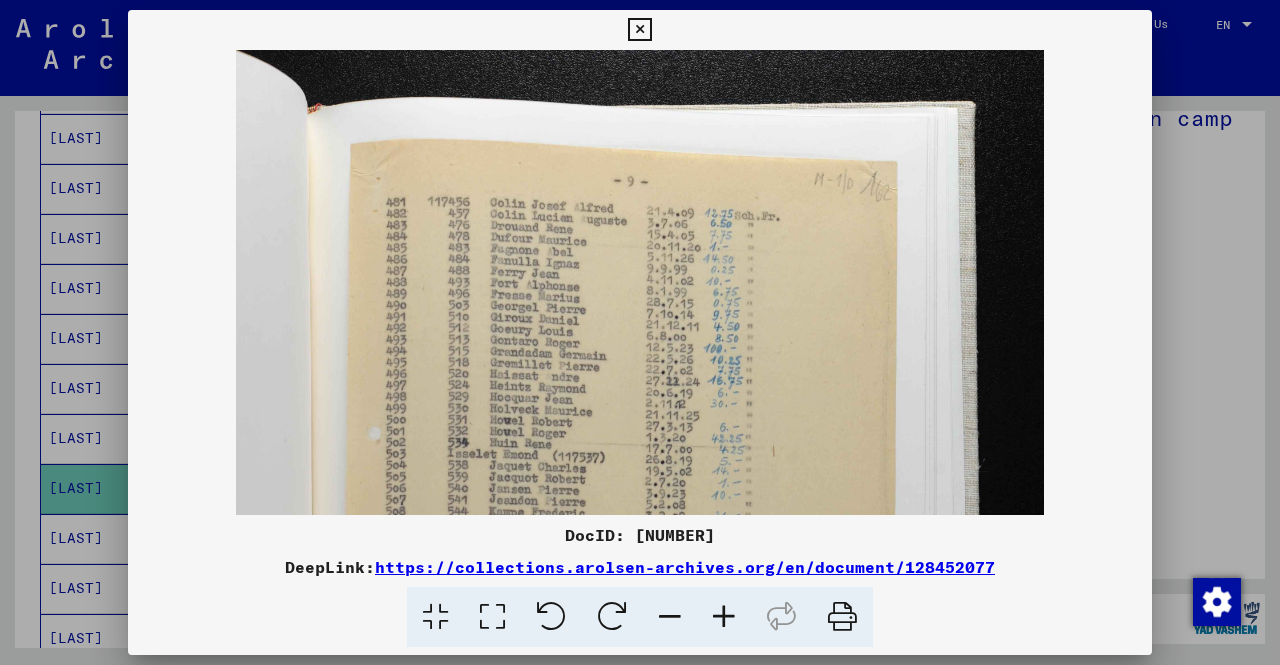 click at bounding box center [724, 617] 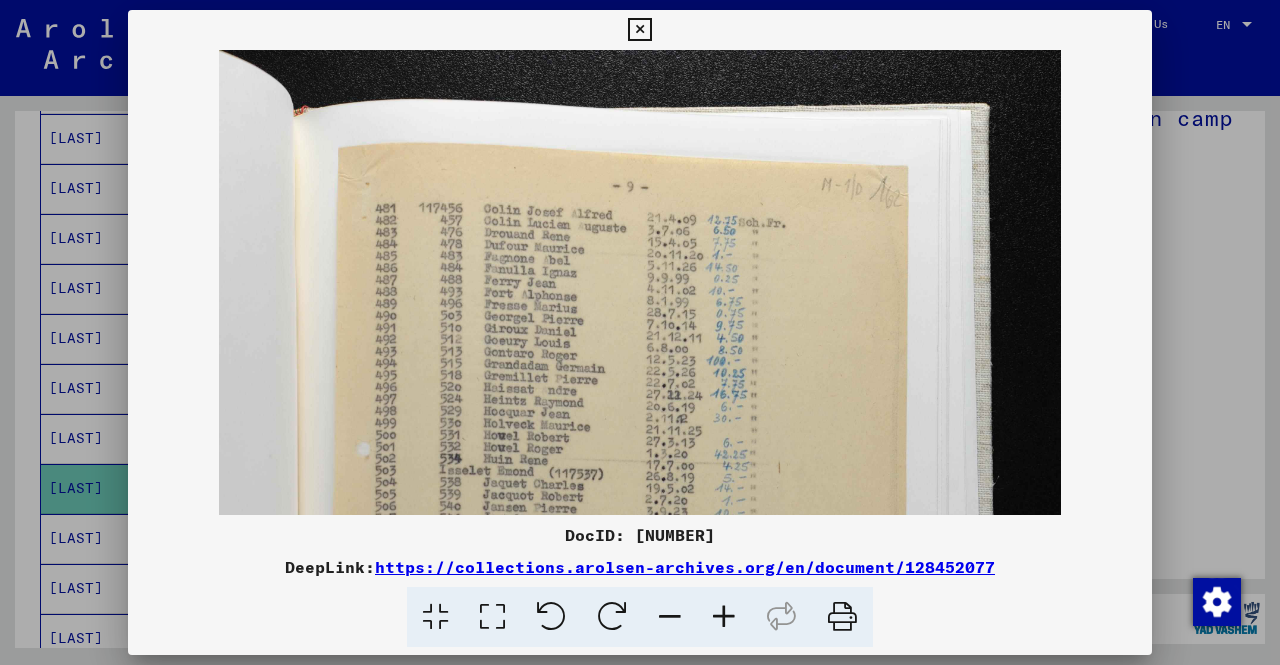 click at bounding box center [724, 617] 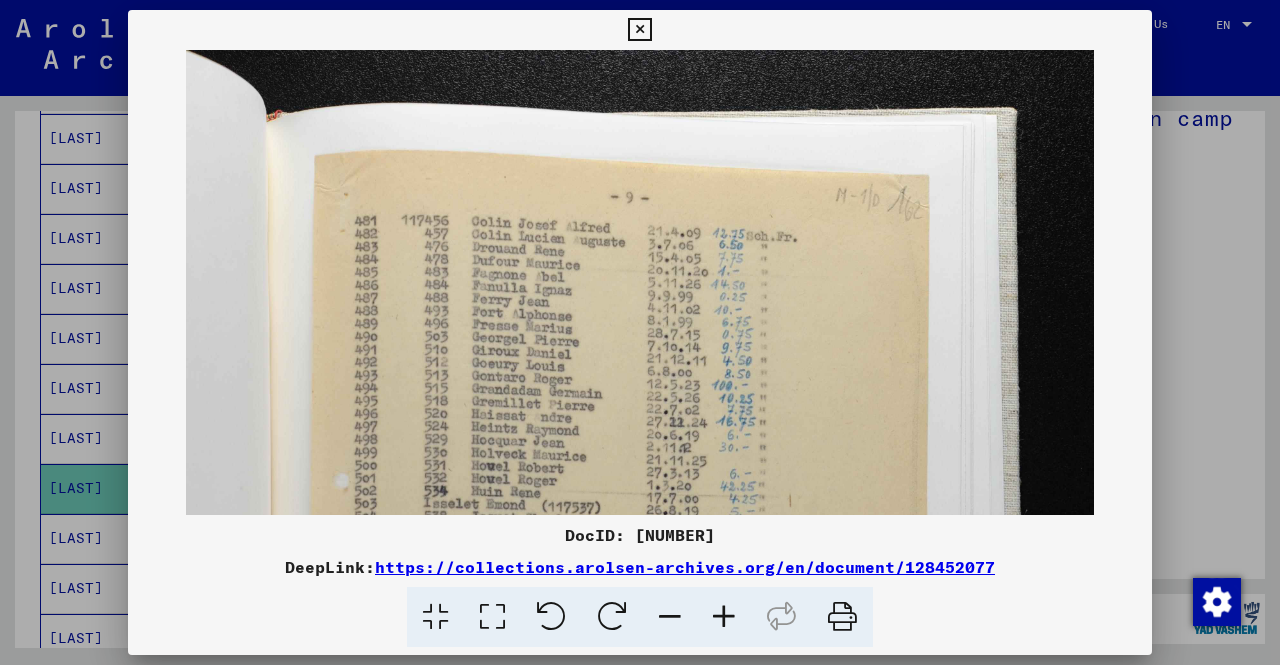 click at bounding box center [724, 617] 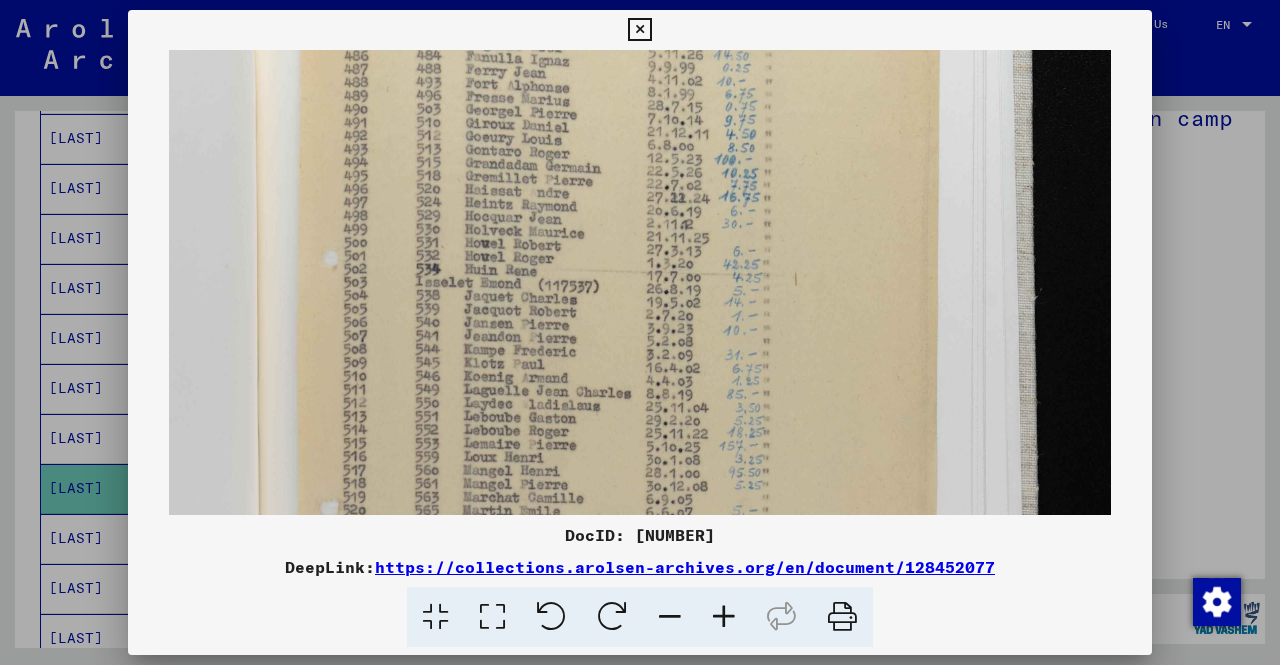 scroll, scrollTop: 280, scrollLeft: 0, axis: vertical 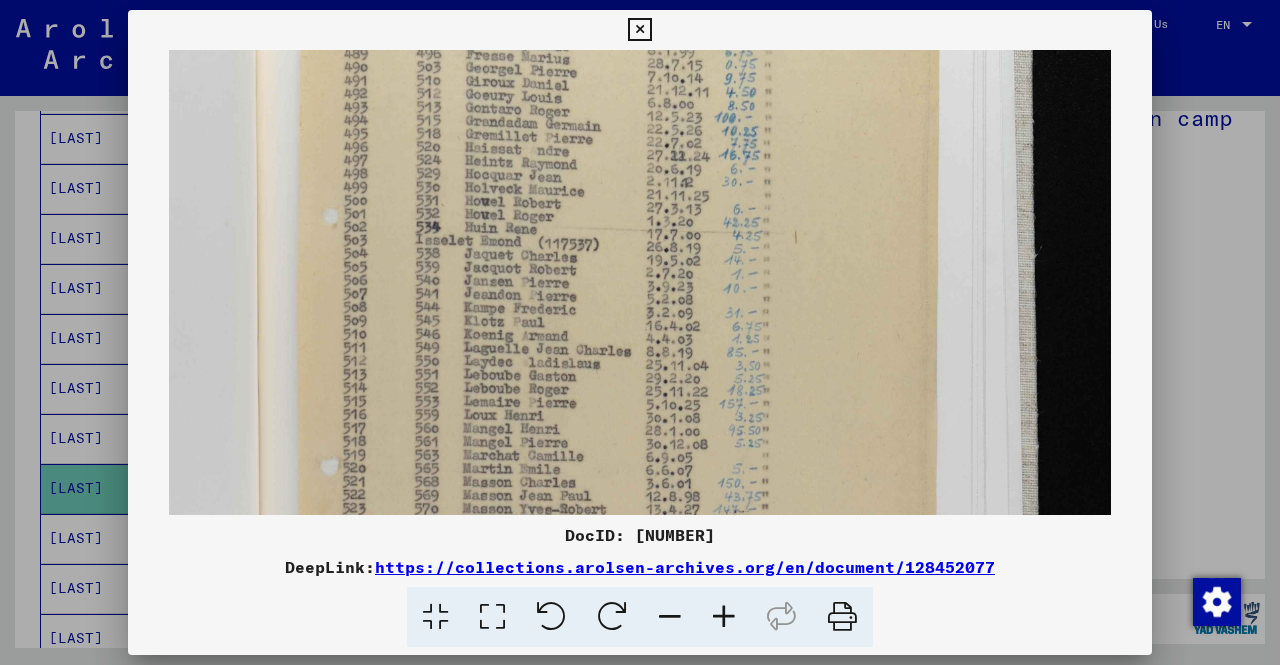 drag, startPoint x: 609, startPoint y: 255, endPoint x: 669, endPoint y: -20, distance: 281.46936 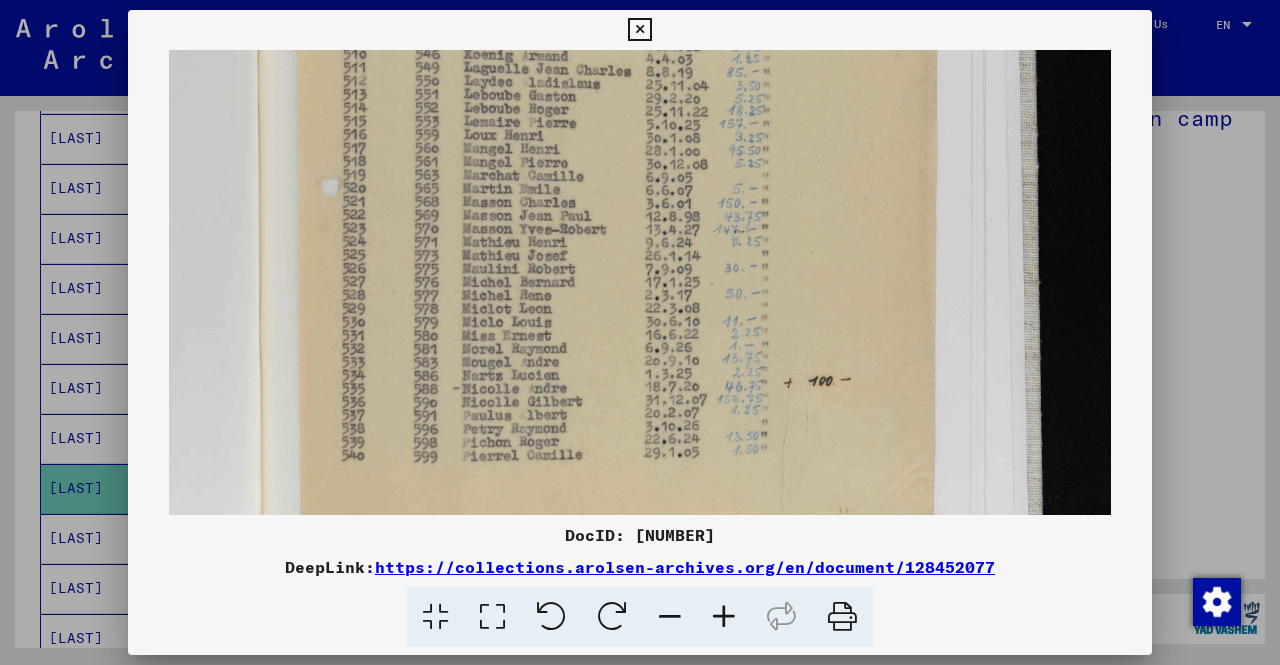 scroll, scrollTop: 562, scrollLeft: 0, axis: vertical 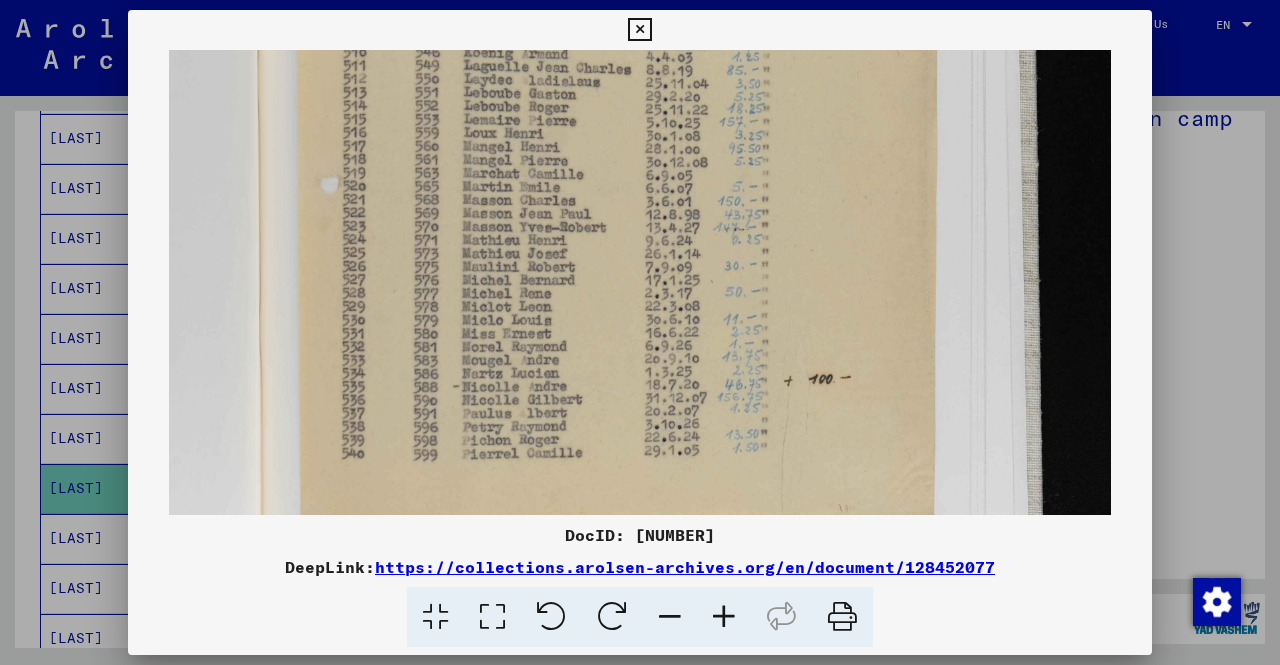 drag, startPoint x: 684, startPoint y: 284, endPoint x: 846, endPoint y: 19, distance: 310.5946 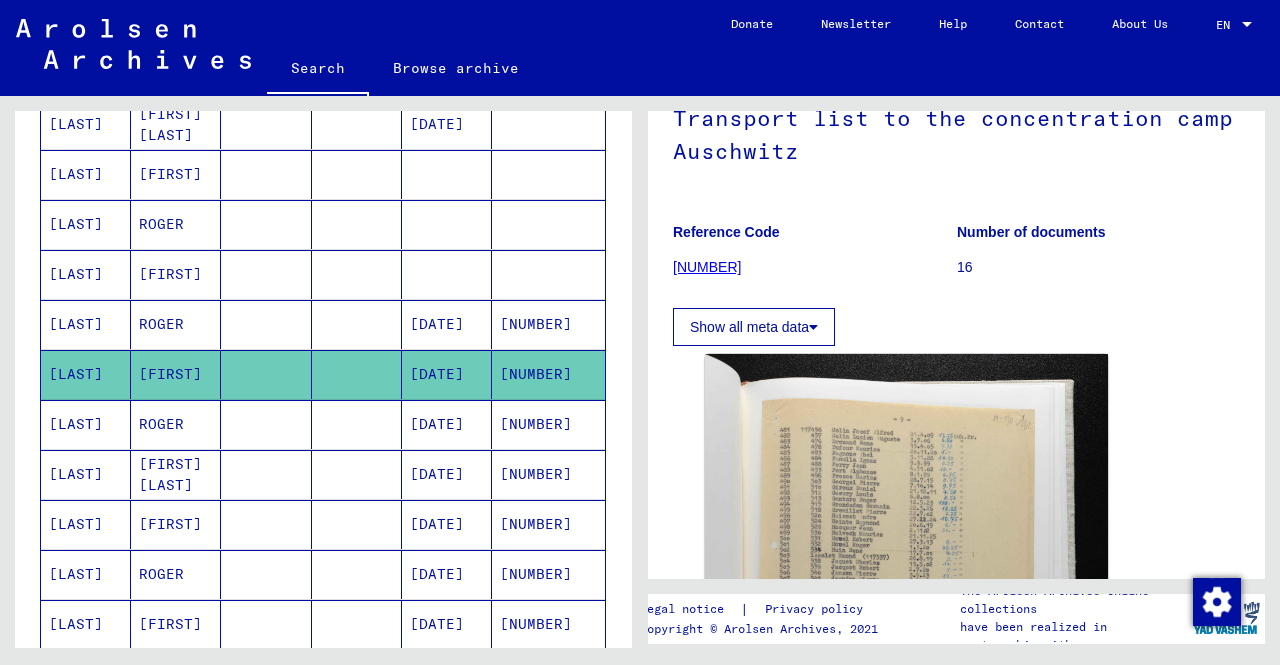 scroll, scrollTop: 956, scrollLeft: 0, axis: vertical 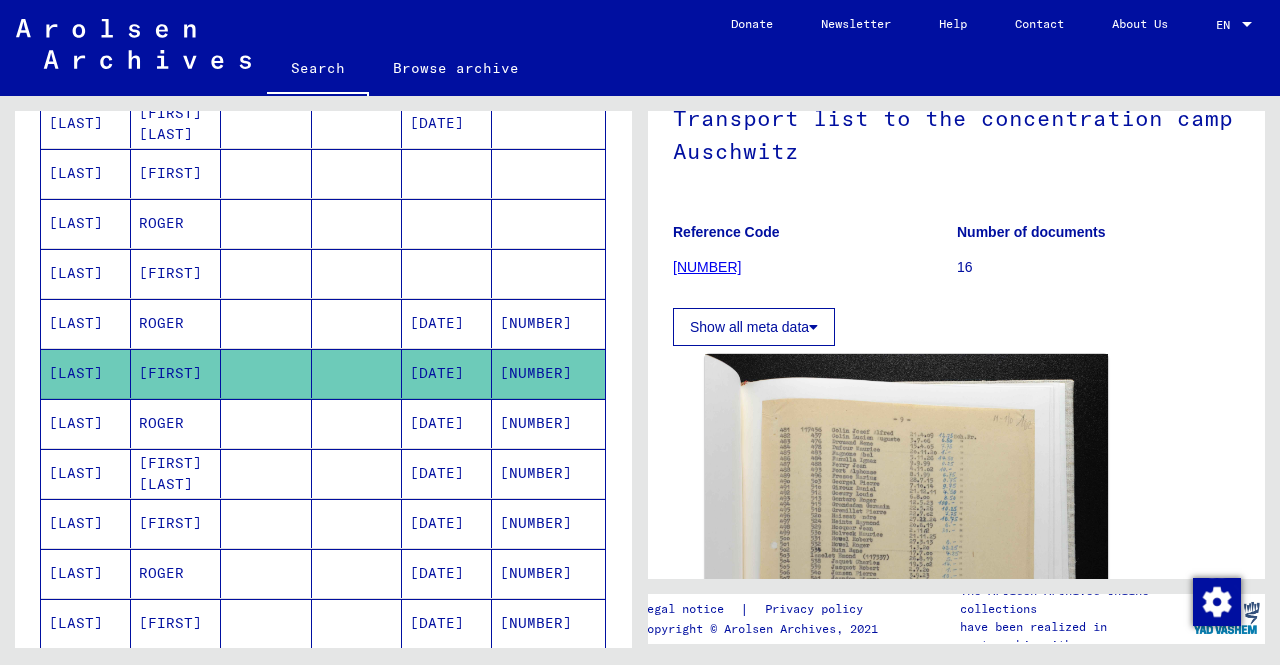 click on "[LAST]" at bounding box center [86, 573] 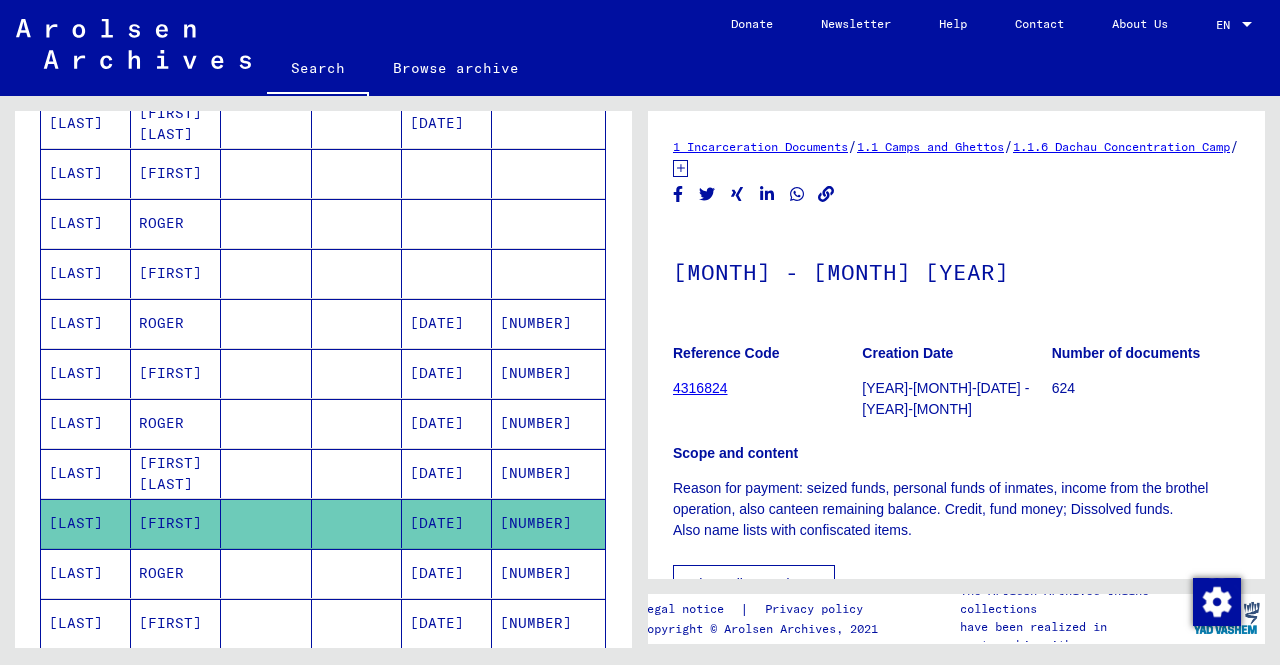 scroll, scrollTop: 0, scrollLeft: 0, axis: both 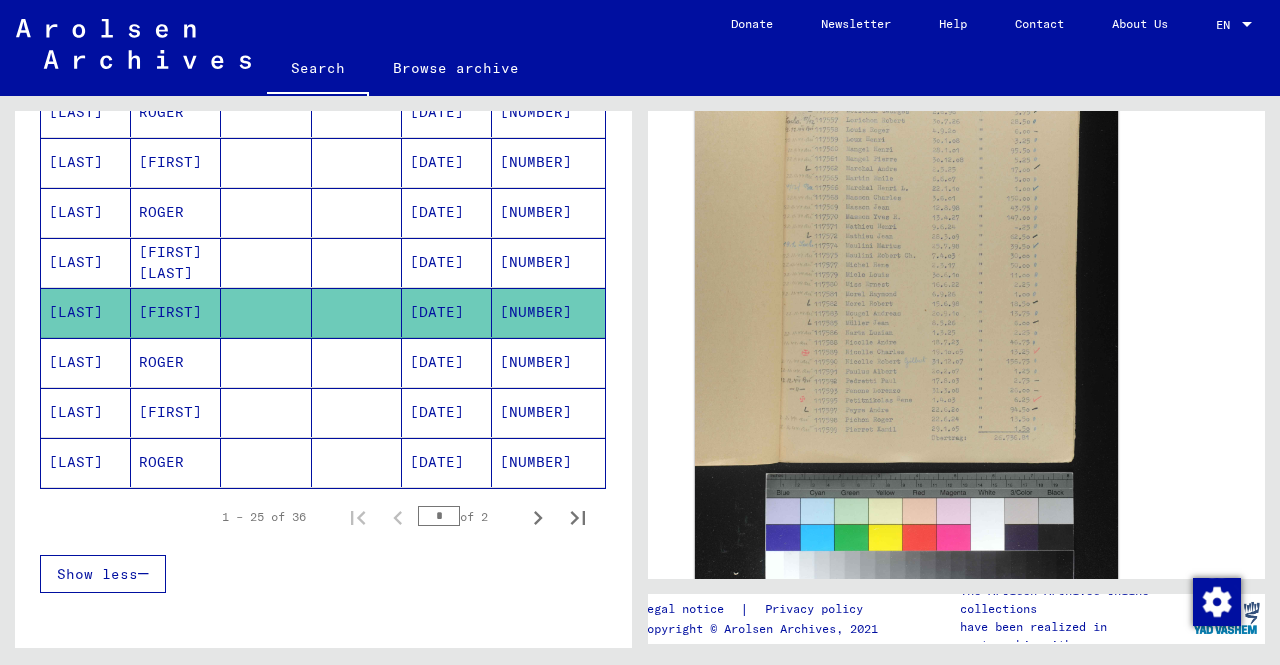click 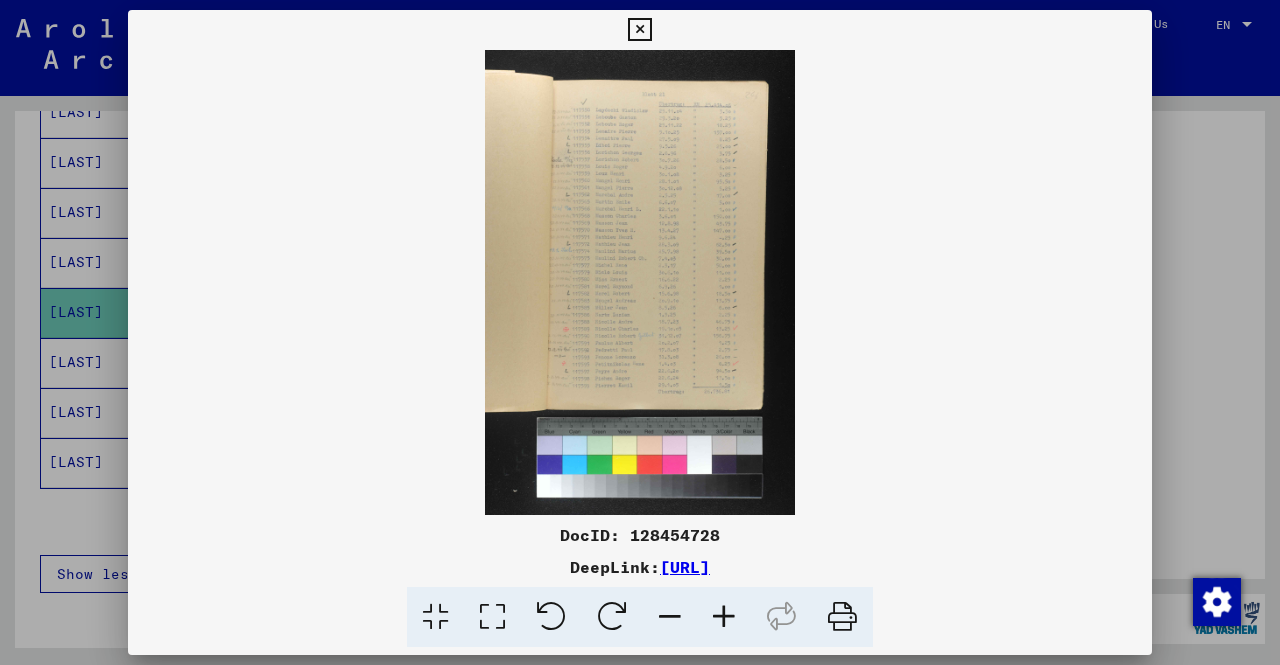 click at bounding box center [724, 617] 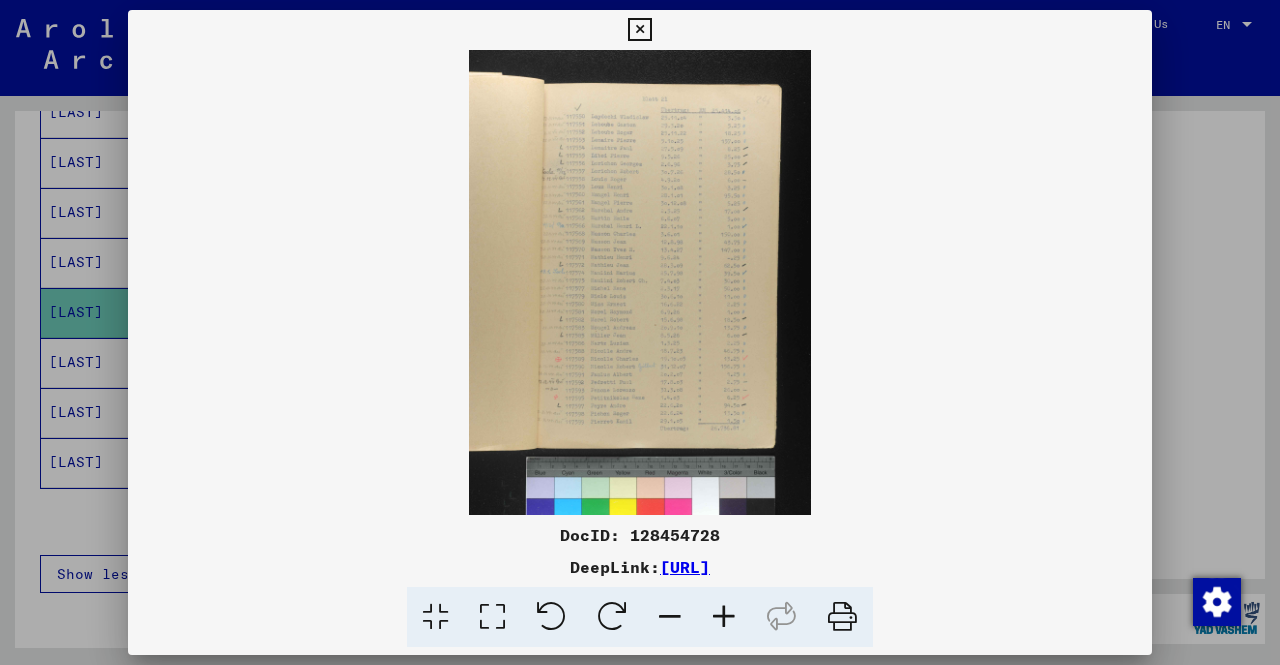 click at bounding box center (724, 617) 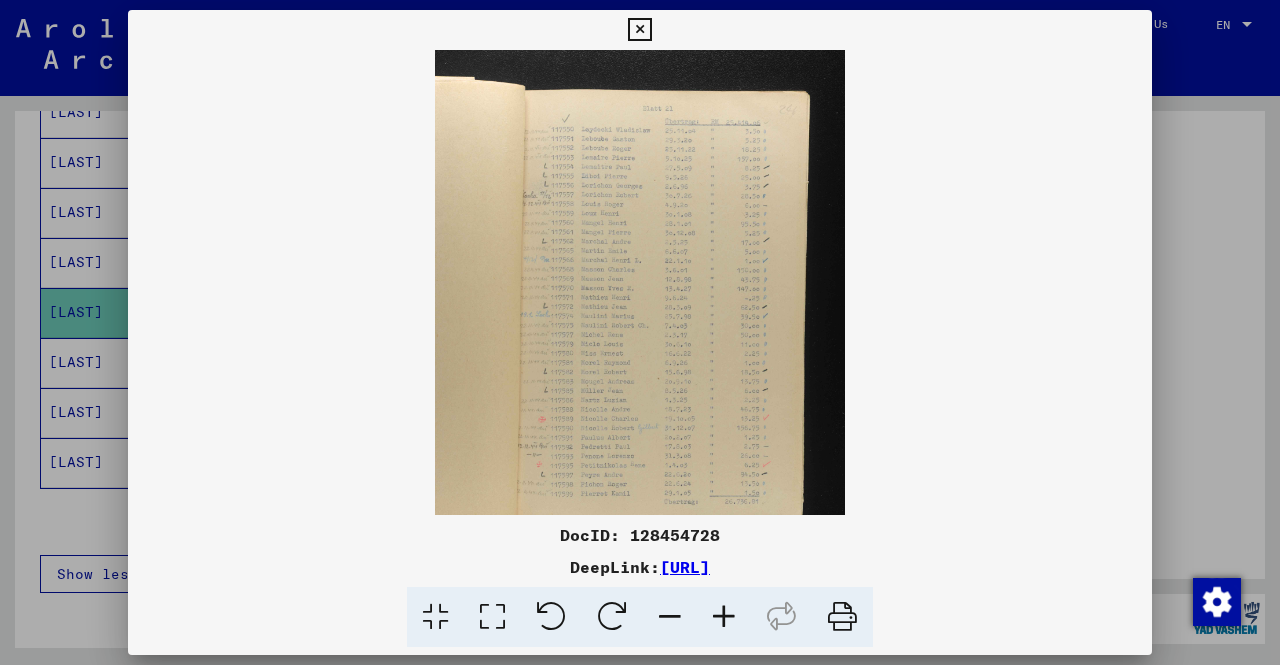 click at bounding box center [724, 617] 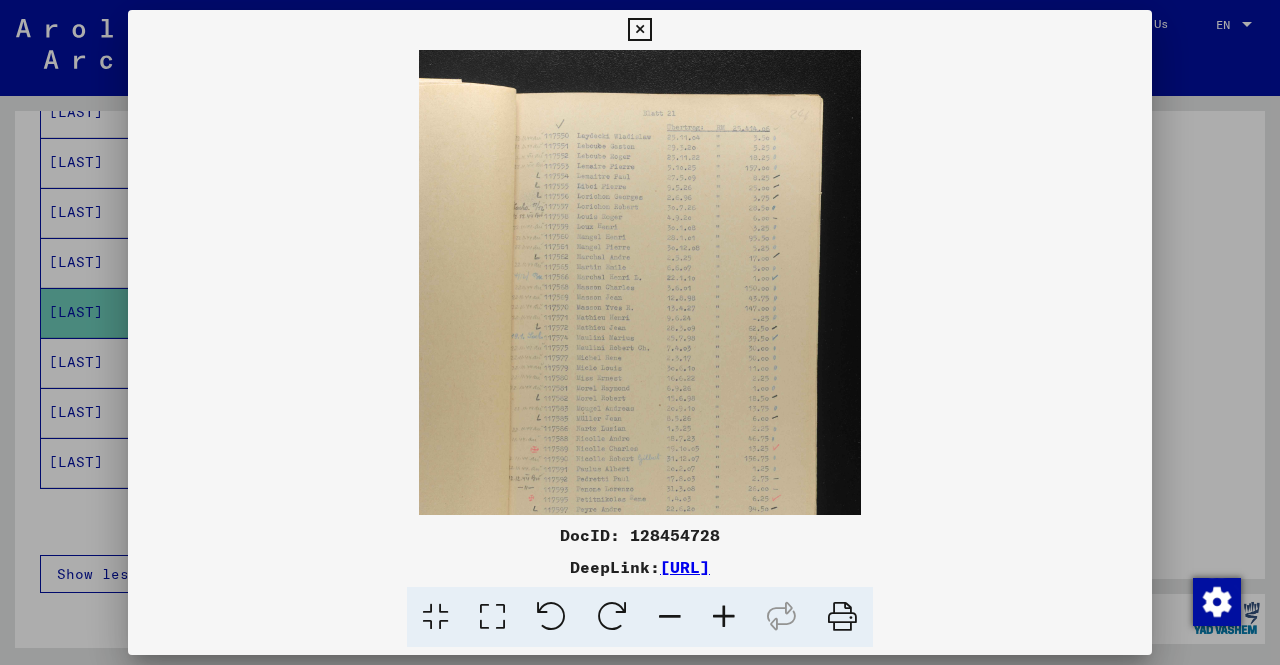 click at bounding box center (724, 617) 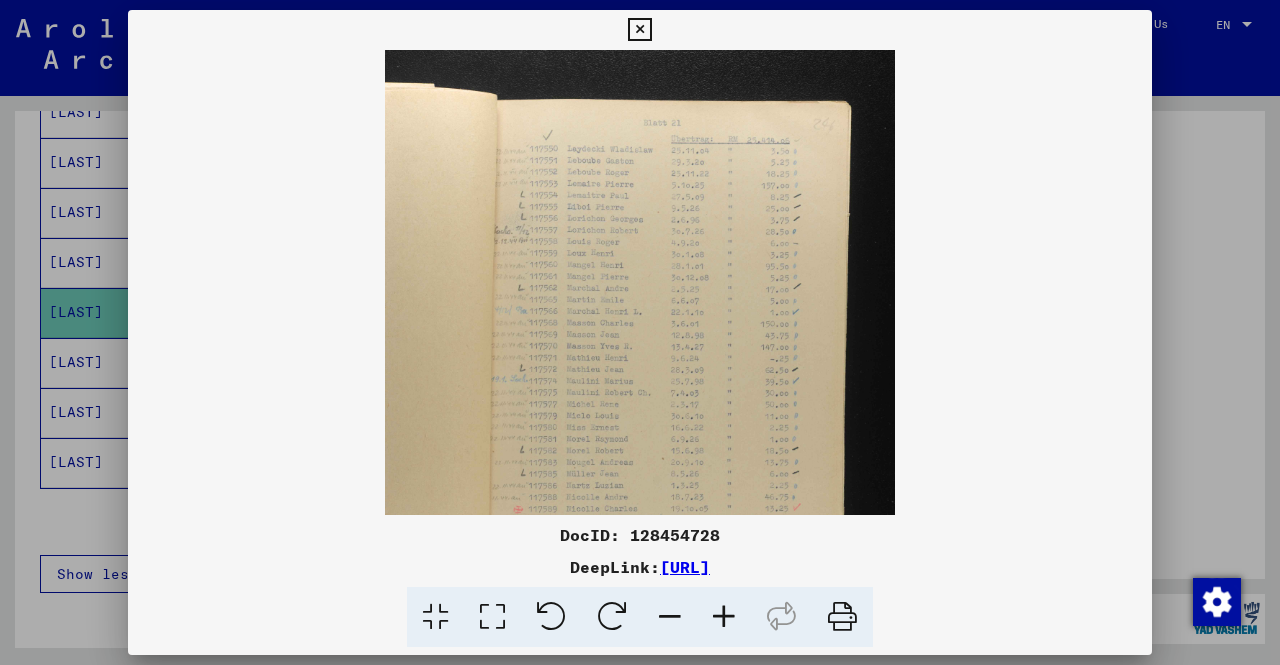 click at bounding box center [724, 617] 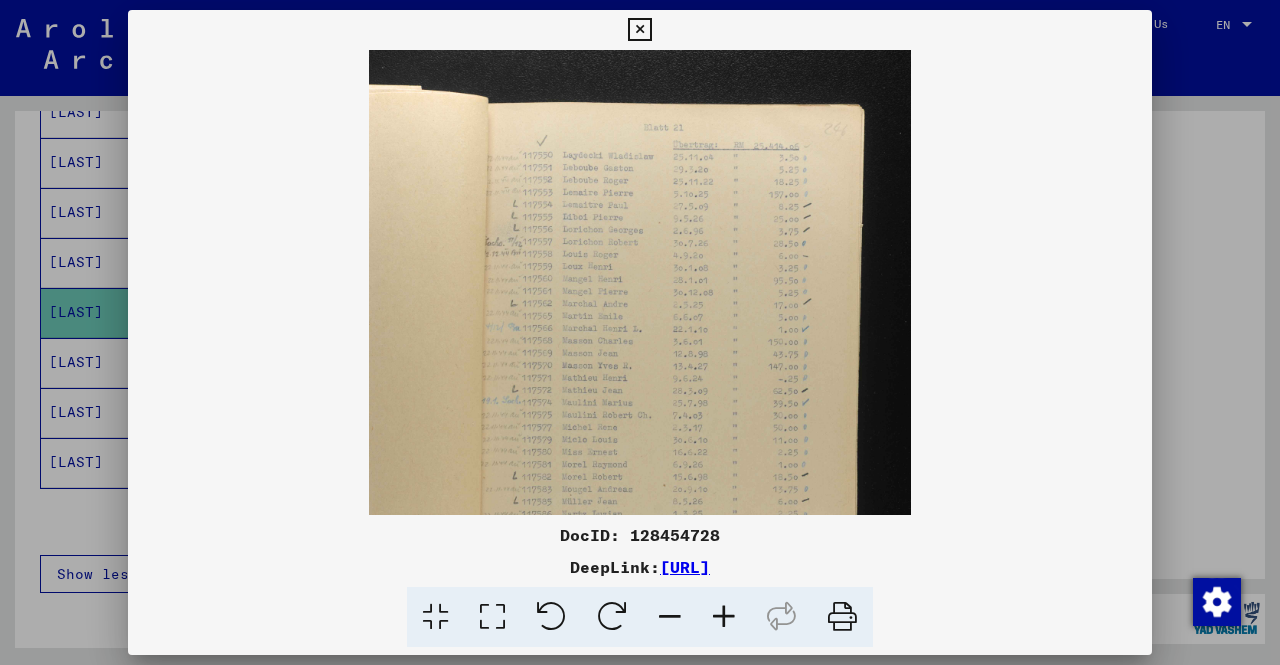 click at bounding box center (724, 617) 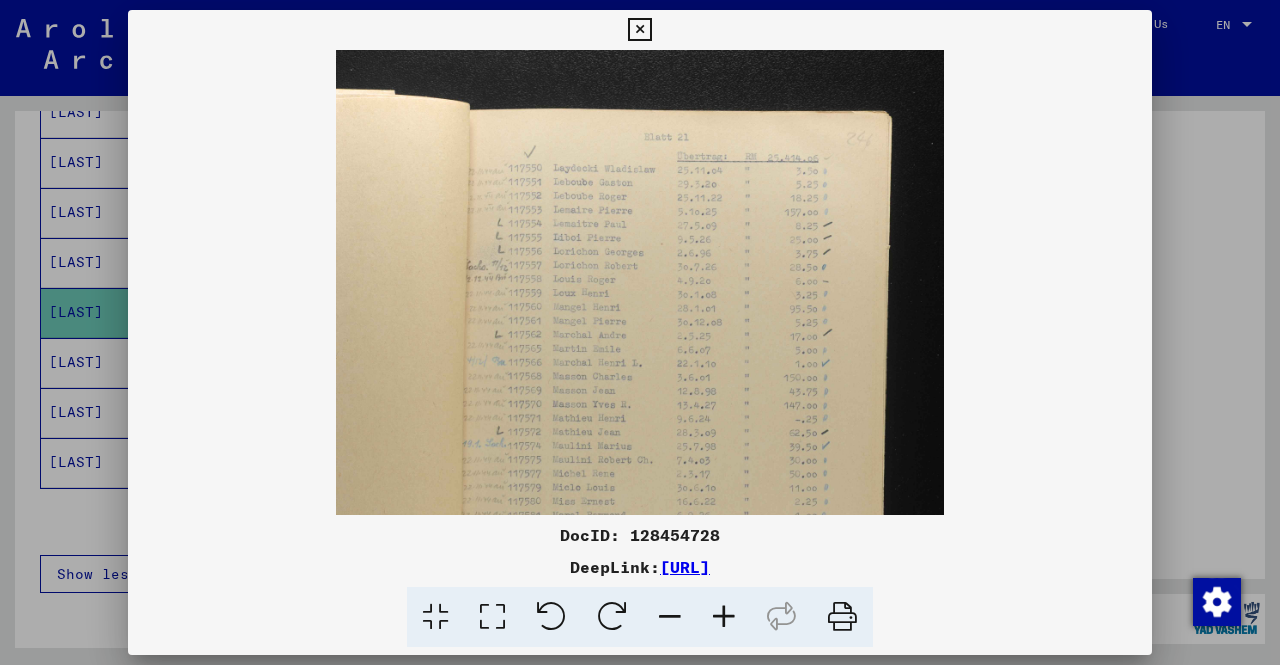 click at bounding box center (724, 617) 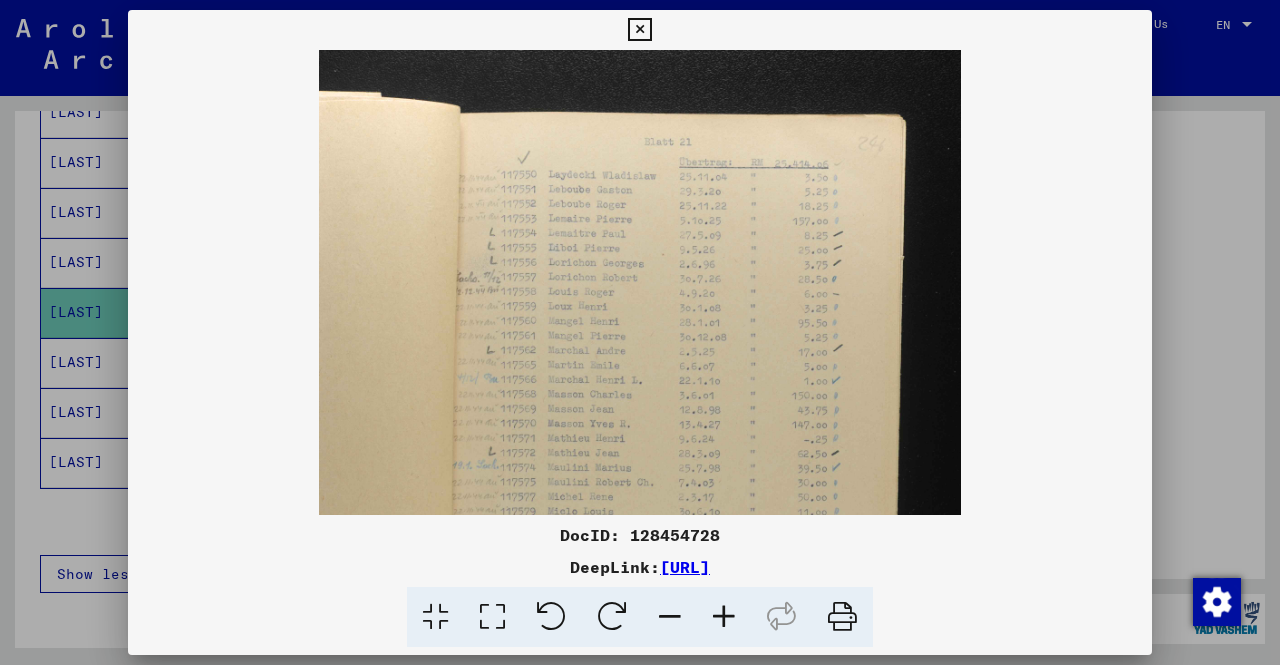 click at bounding box center [724, 617] 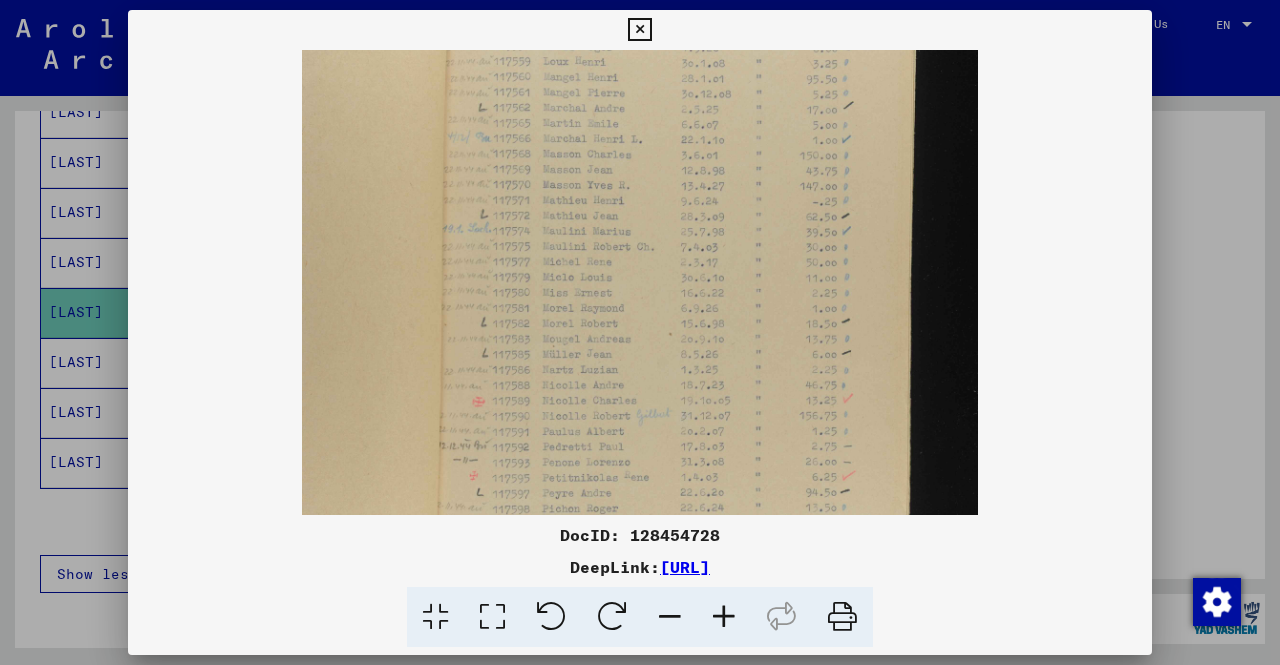 scroll, scrollTop: 257, scrollLeft: 0, axis: vertical 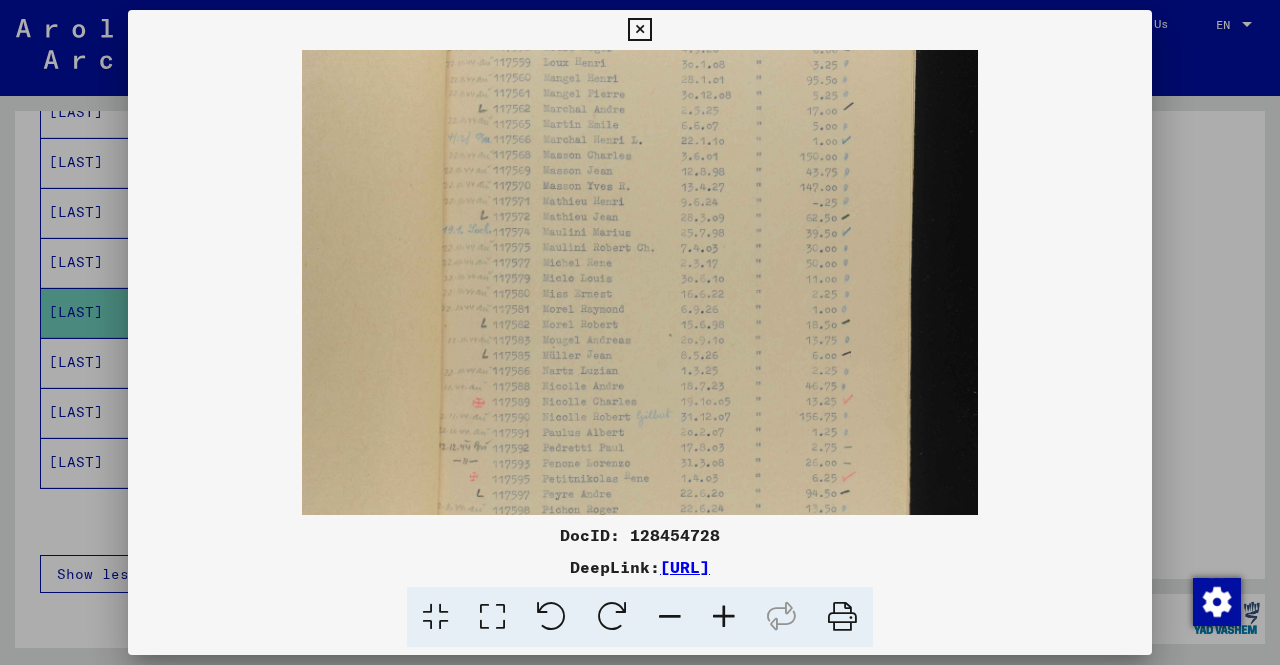 drag, startPoint x: 786, startPoint y: 307, endPoint x: 805, endPoint y: 56, distance: 251.7181 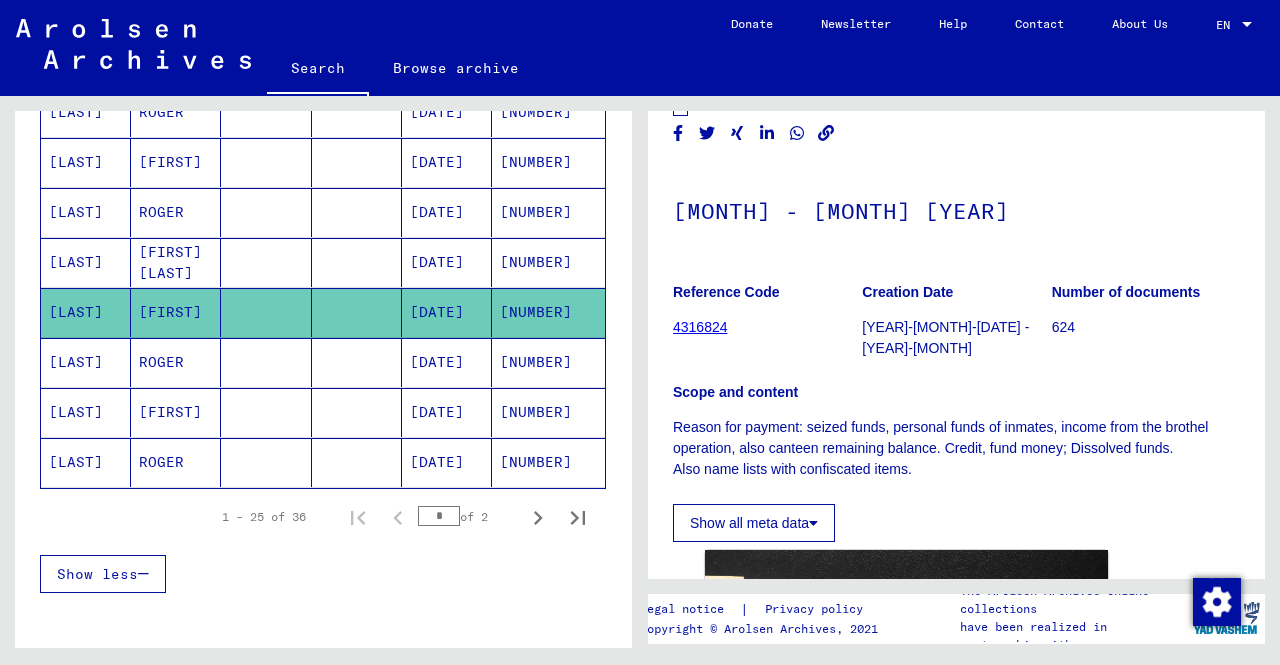scroll, scrollTop: 0, scrollLeft: 0, axis: both 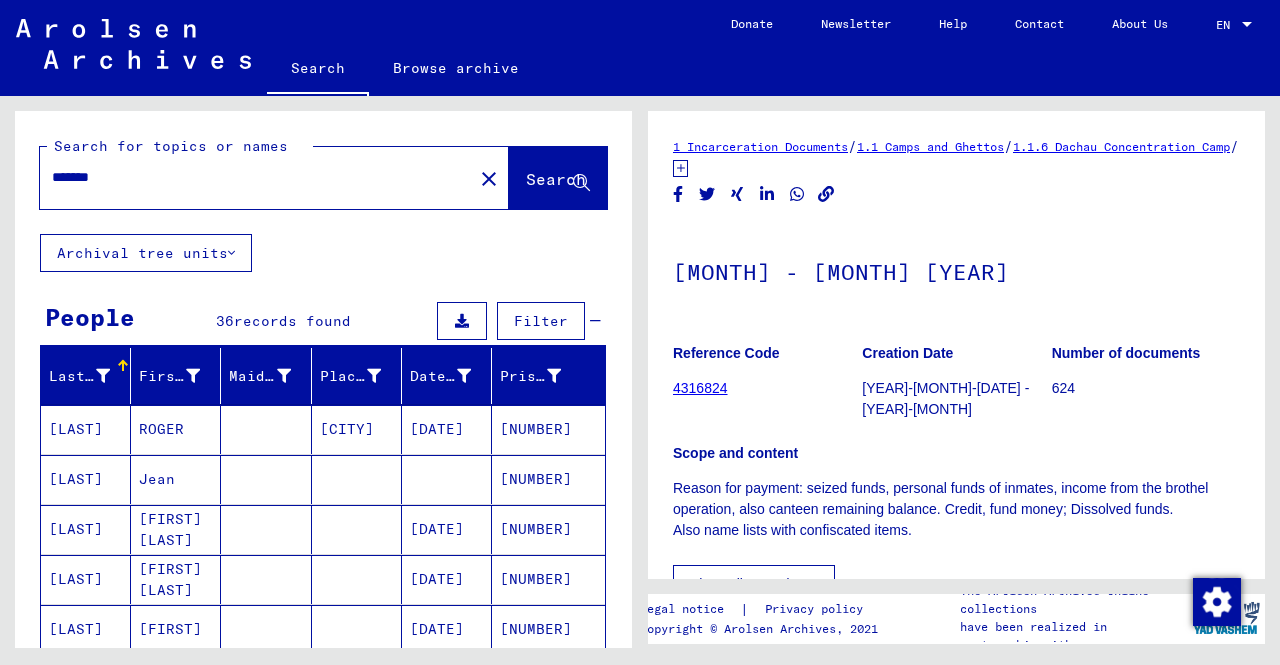 drag, startPoint x: 300, startPoint y: 189, endPoint x: 0, endPoint y: 161, distance: 301.30383 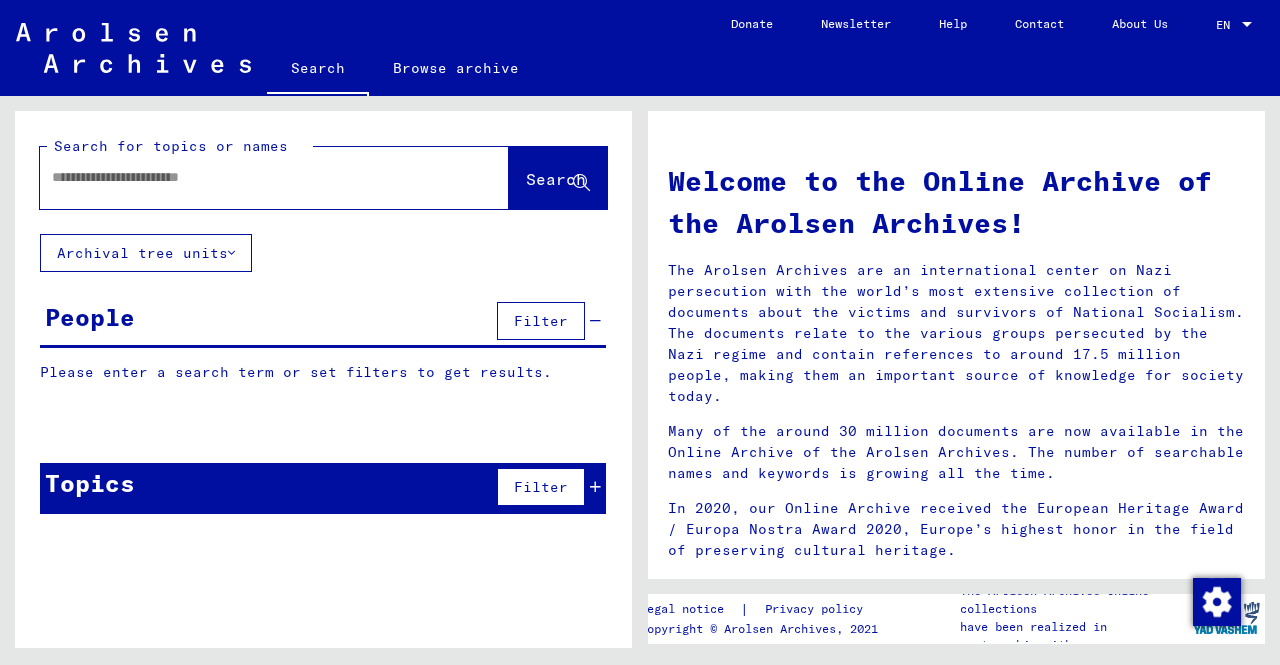 click at bounding box center (250, 177) 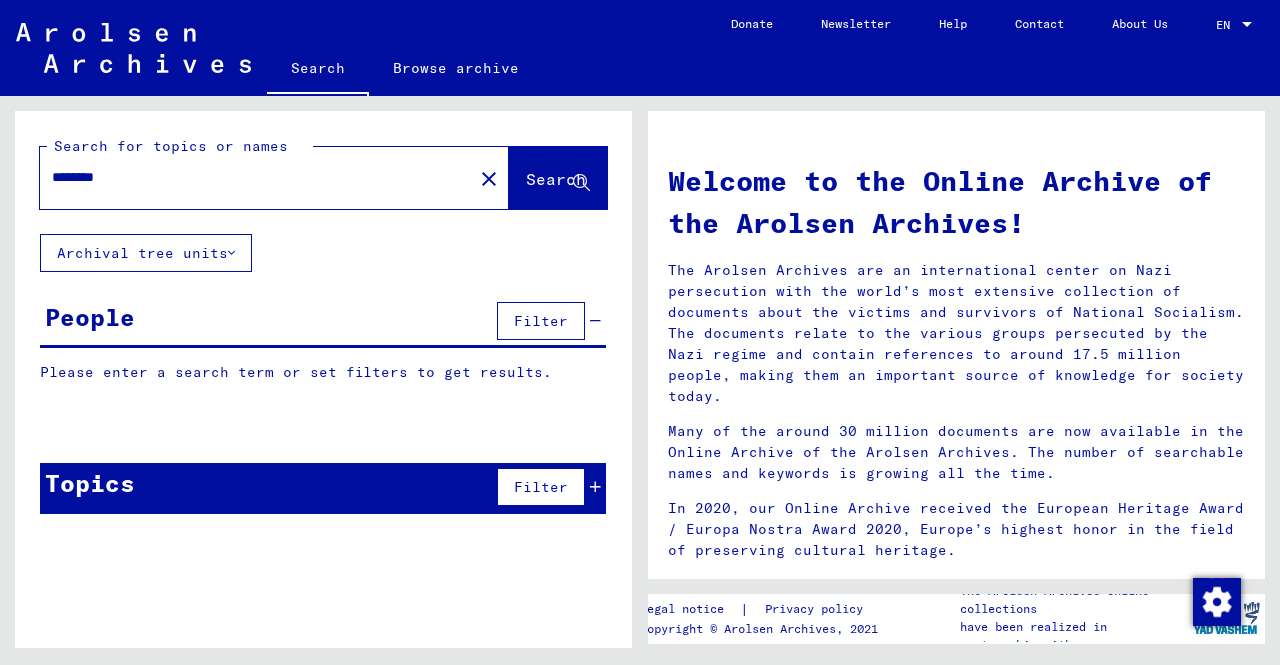 type on "********" 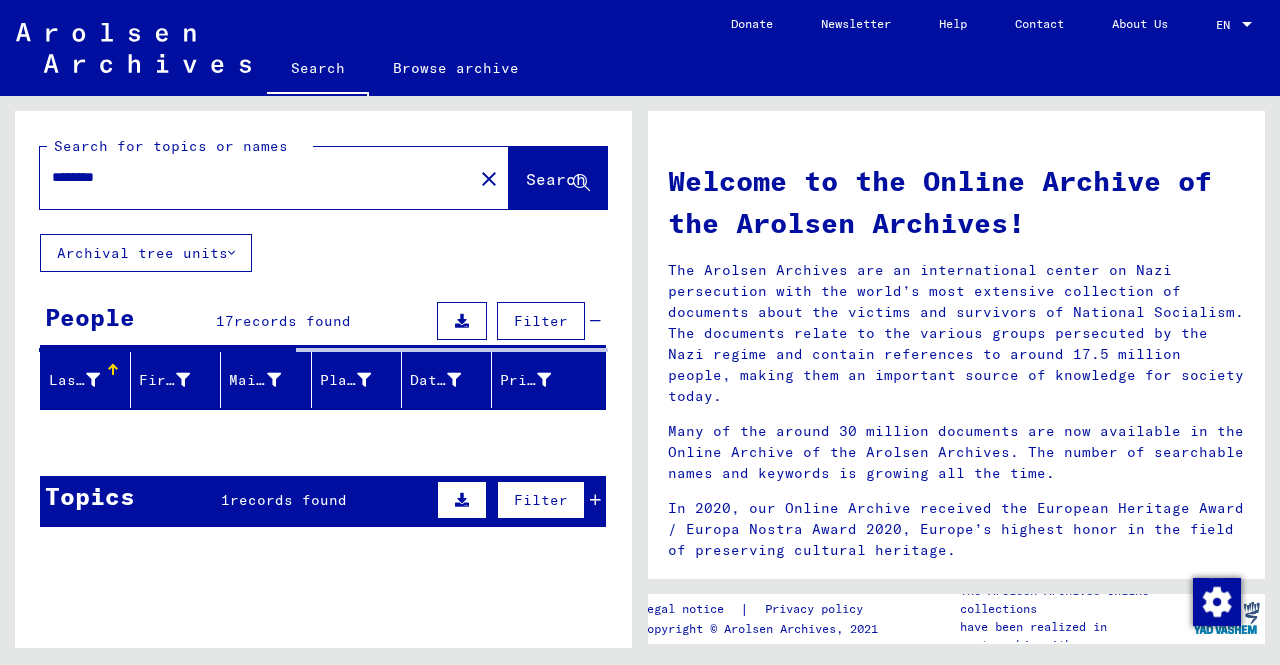 scroll, scrollTop: 44, scrollLeft: 0, axis: vertical 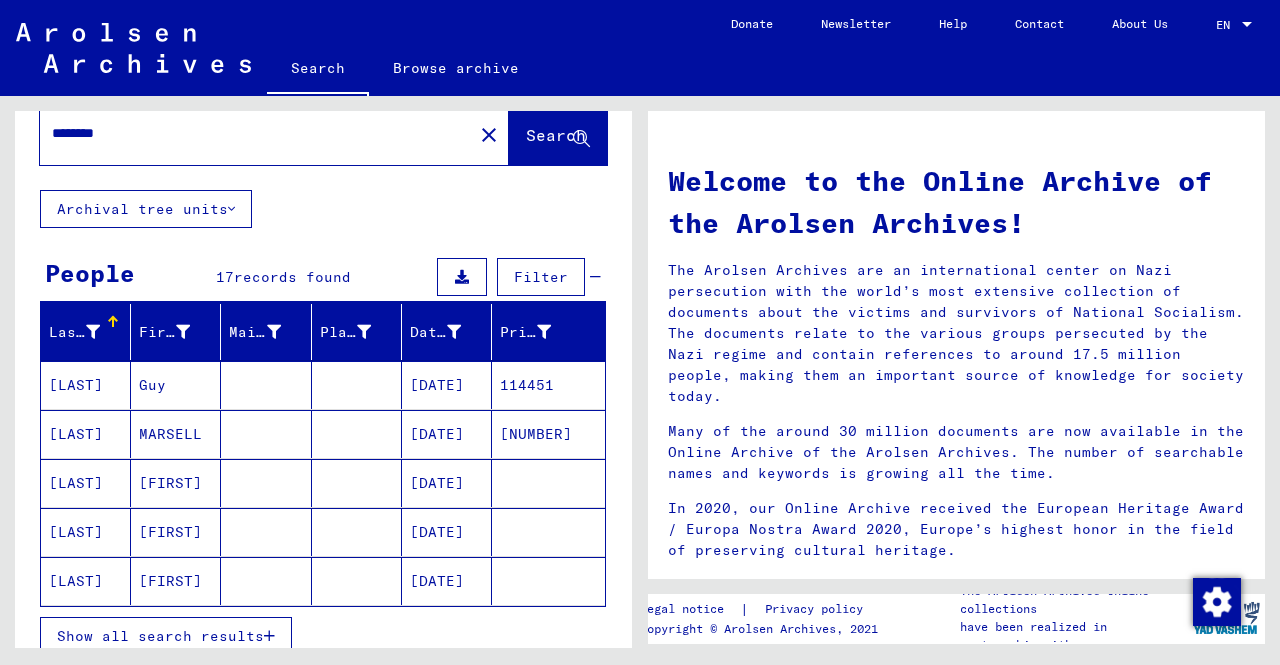 click on "[LAST]" at bounding box center [86, 434] 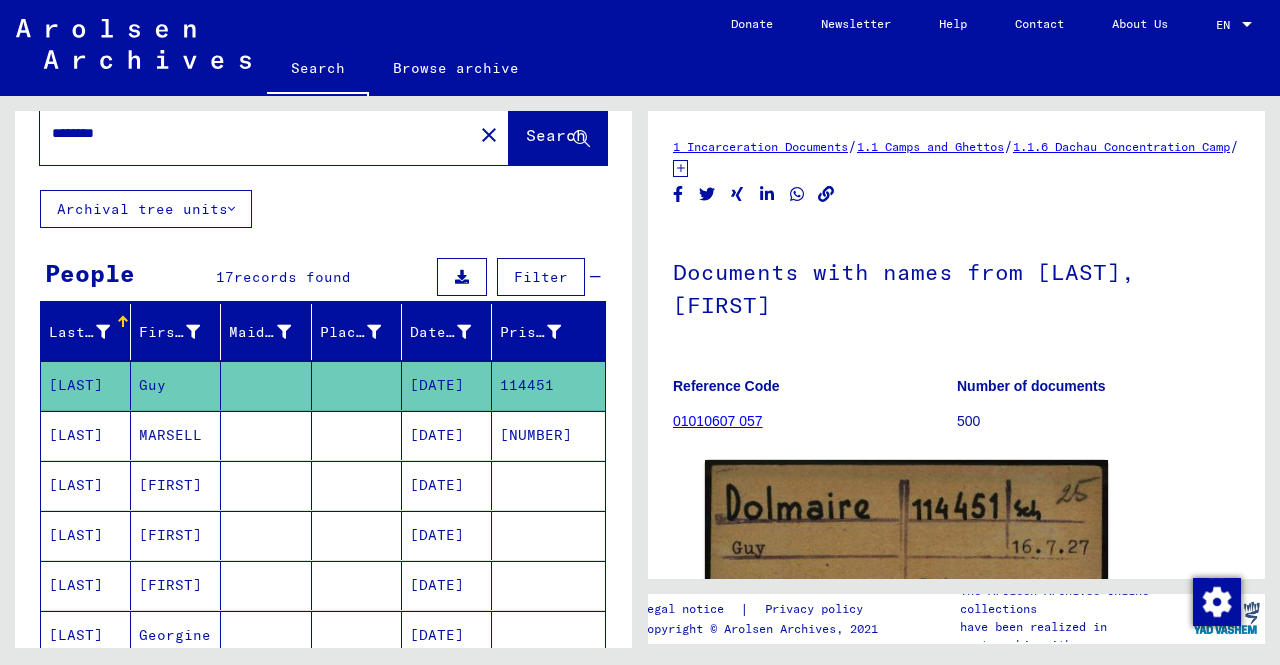 scroll, scrollTop: 0, scrollLeft: 0, axis: both 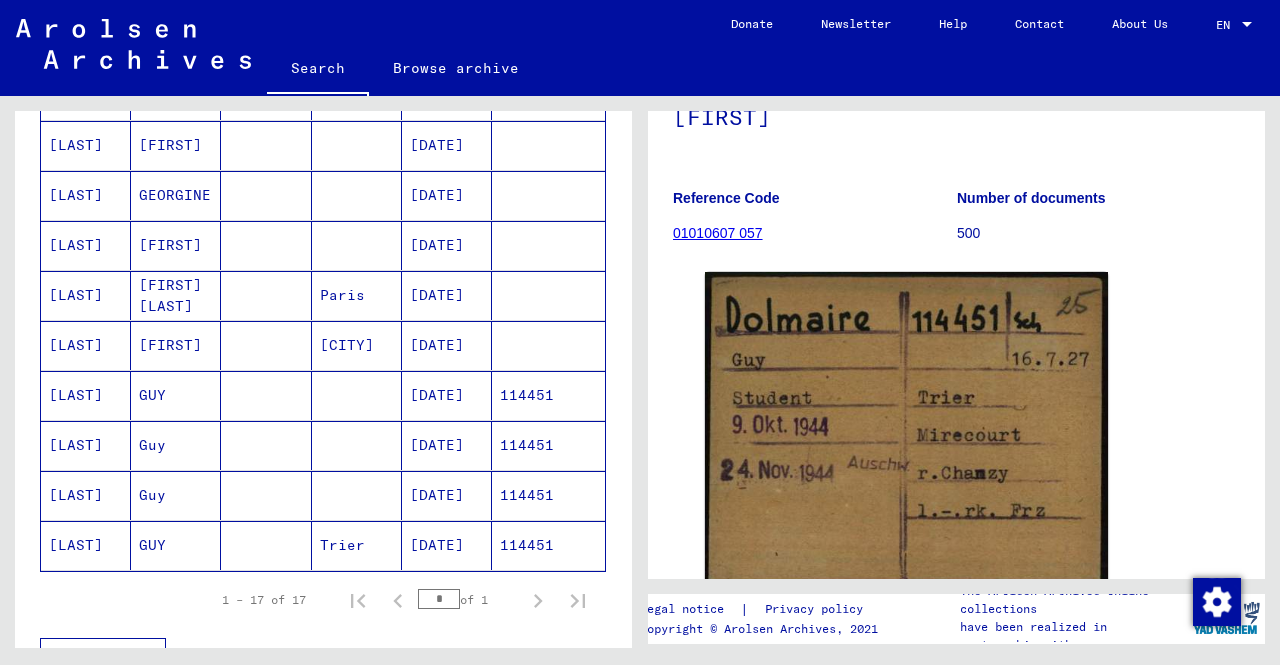 click on "[LAST]" at bounding box center (86, 445) 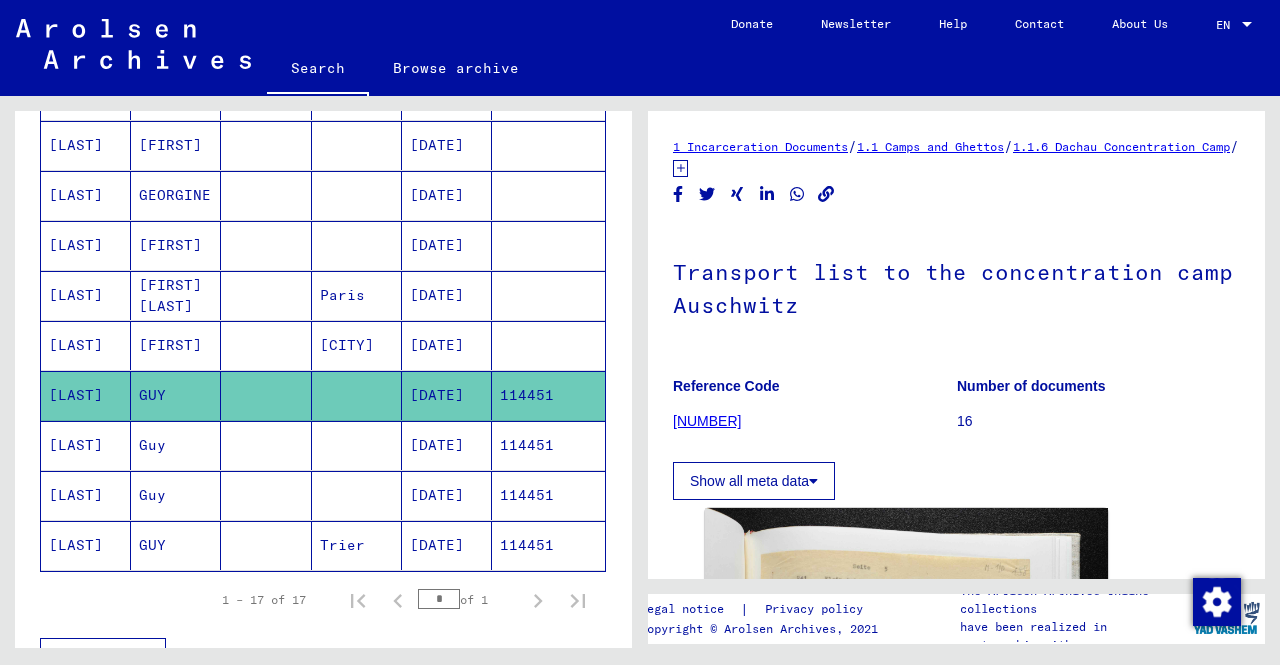 scroll, scrollTop: 0, scrollLeft: 0, axis: both 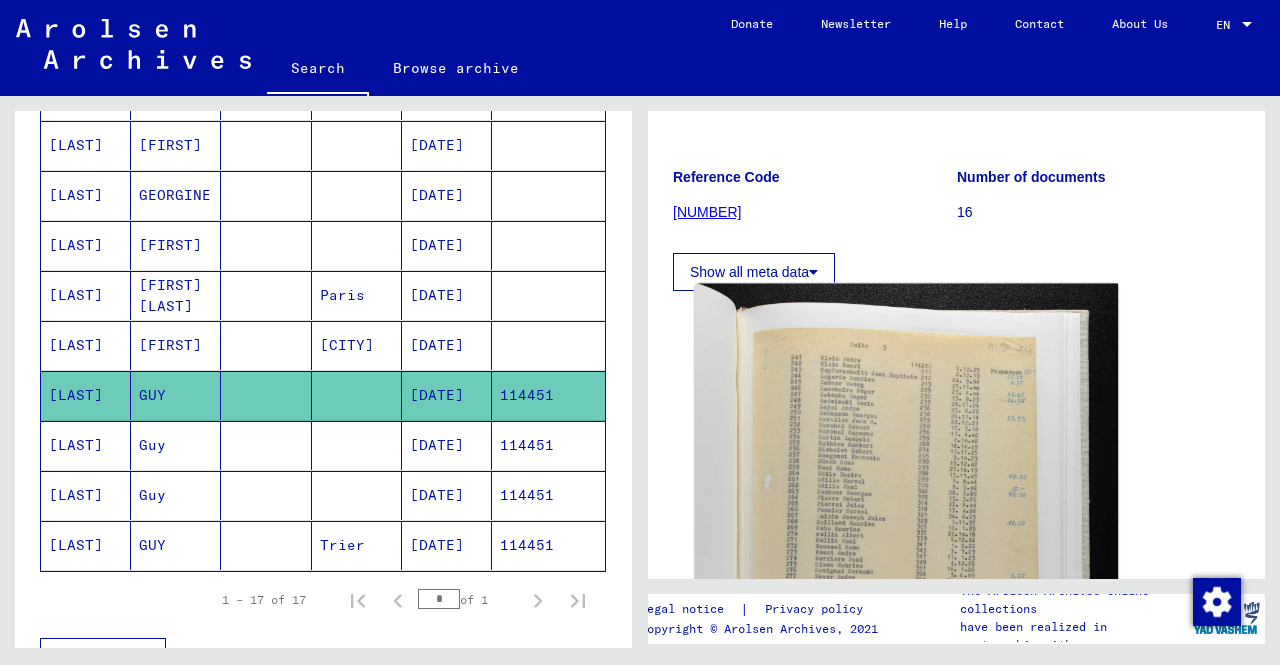 click 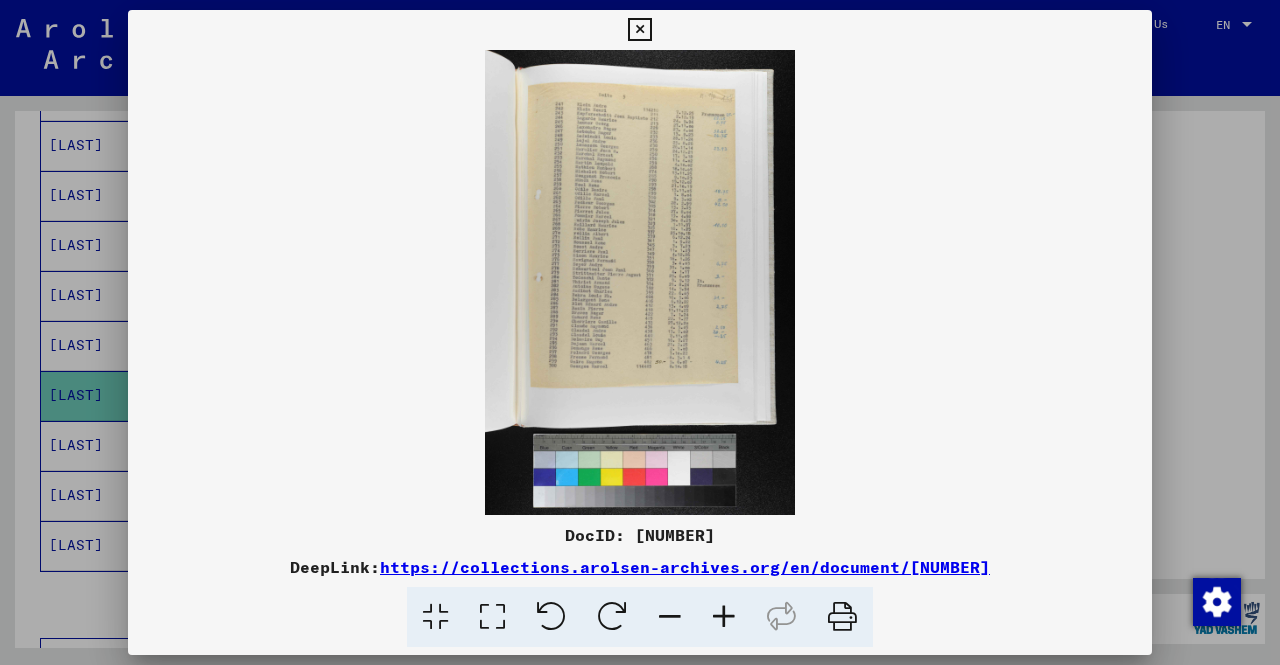 click at bounding box center (724, 617) 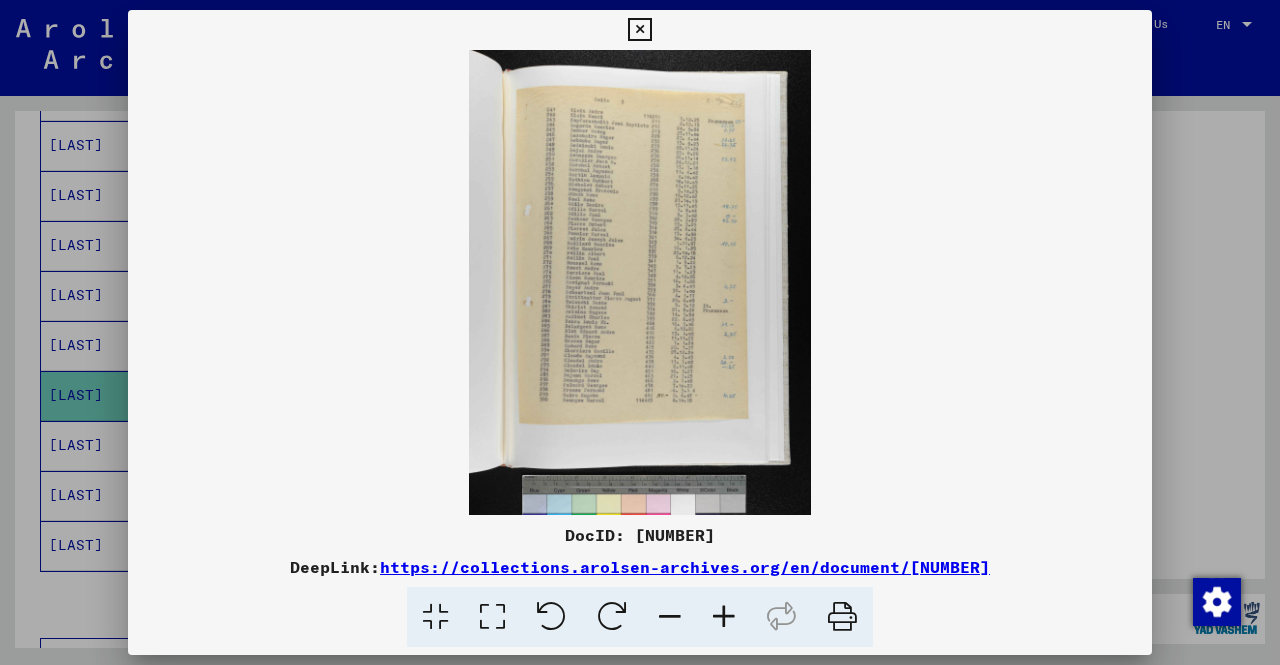 click at bounding box center [724, 617] 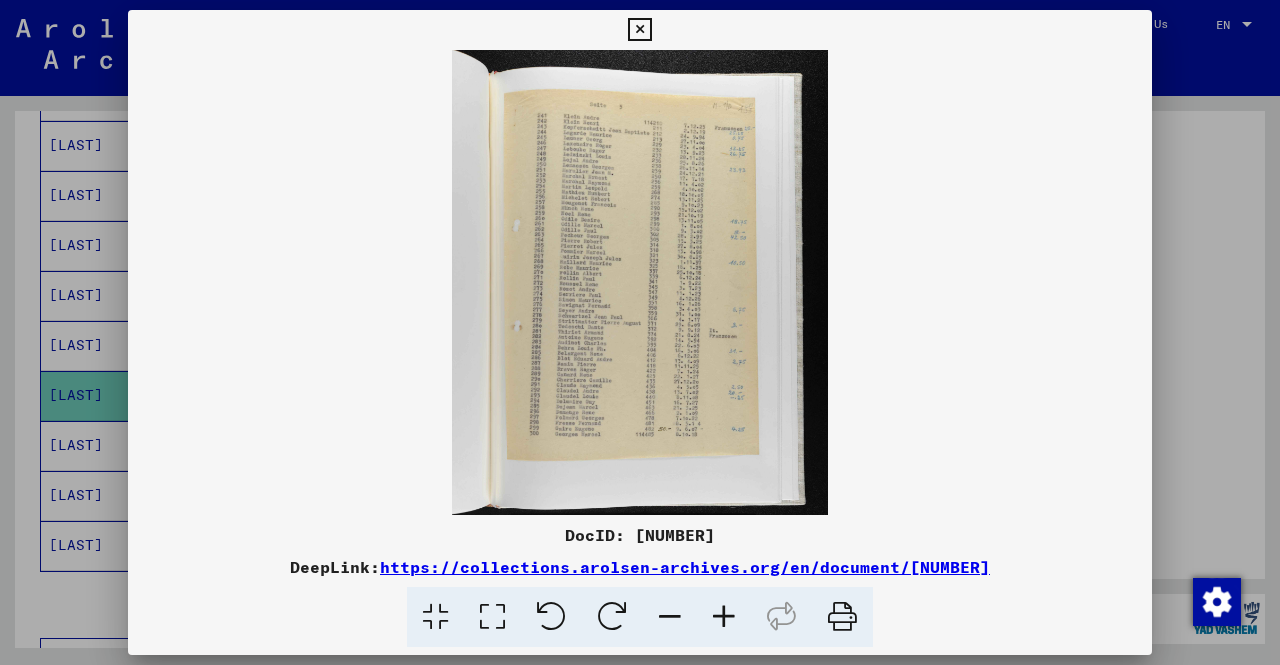 click at bounding box center [724, 617] 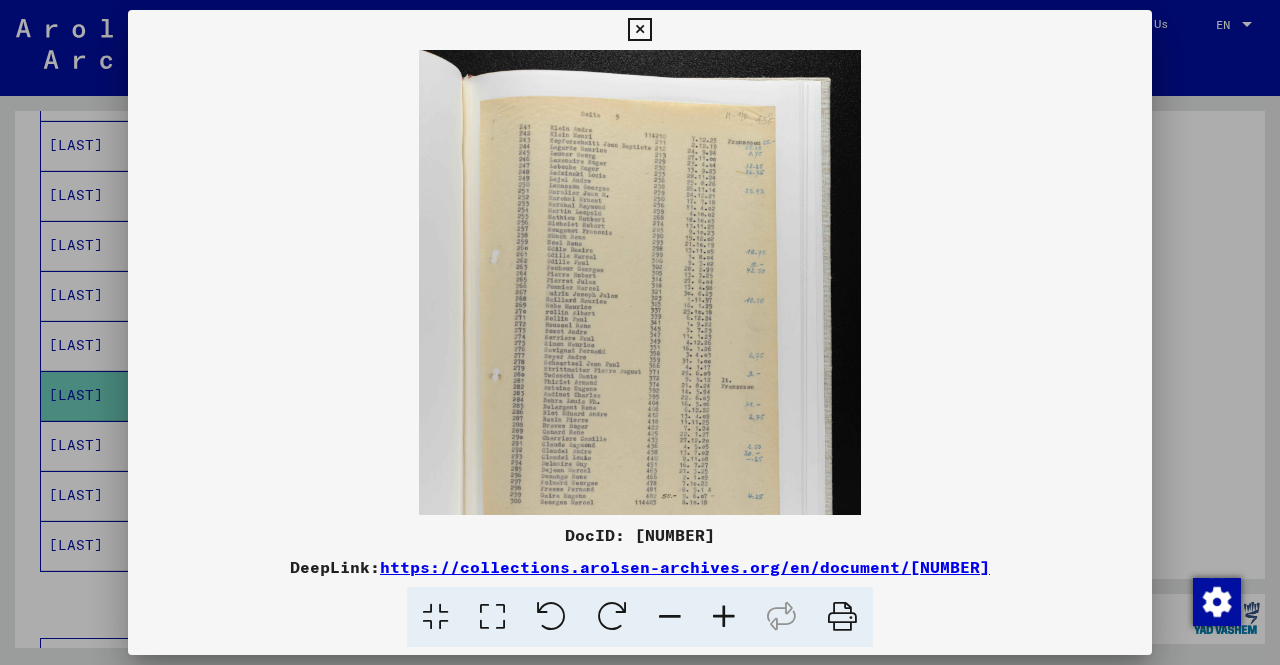 click at bounding box center (724, 617) 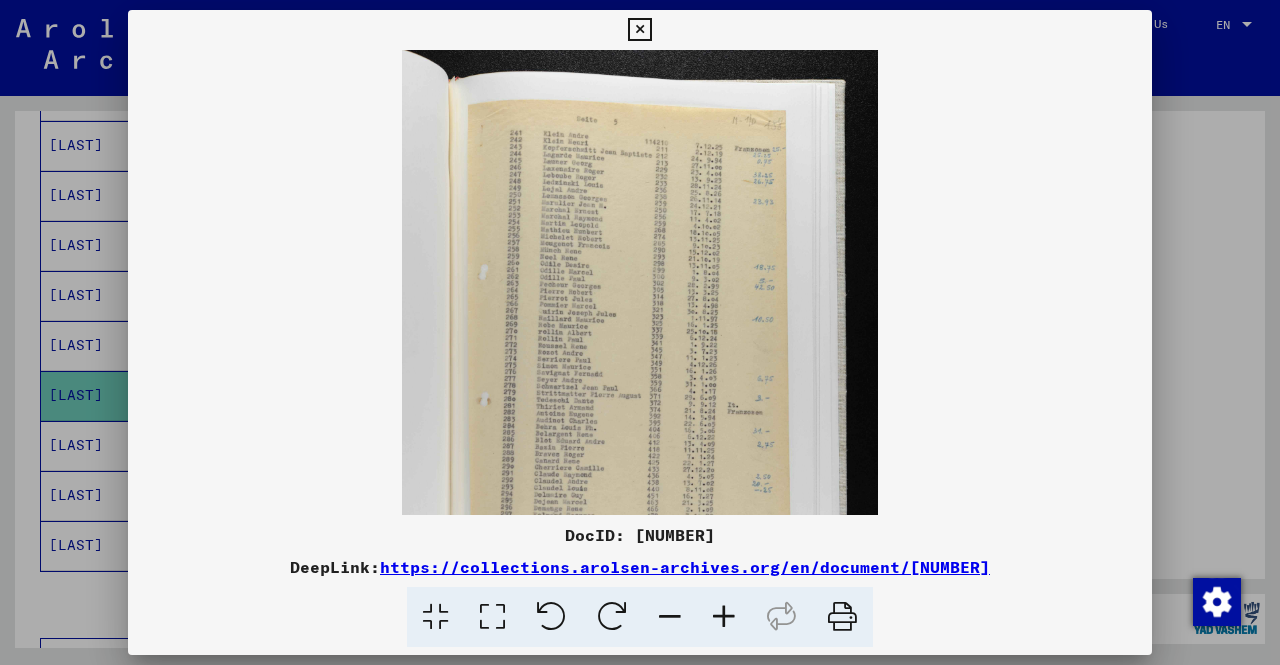 click at bounding box center (724, 617) 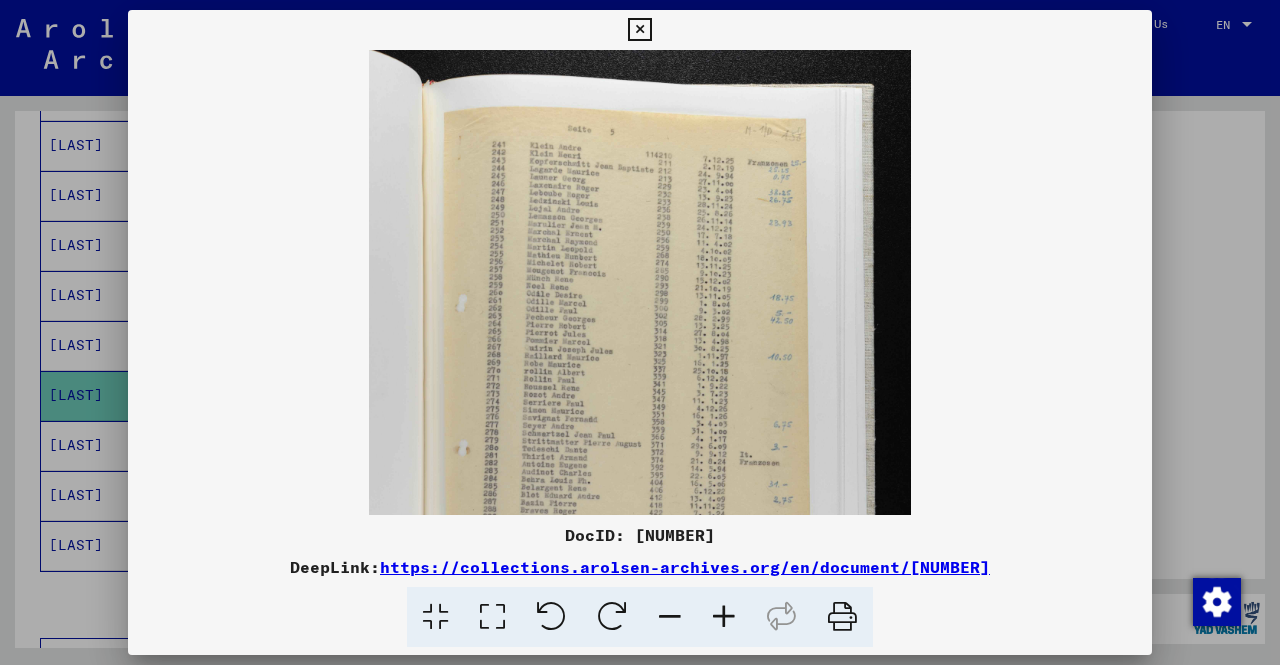 click at bounding box center (724, 617) 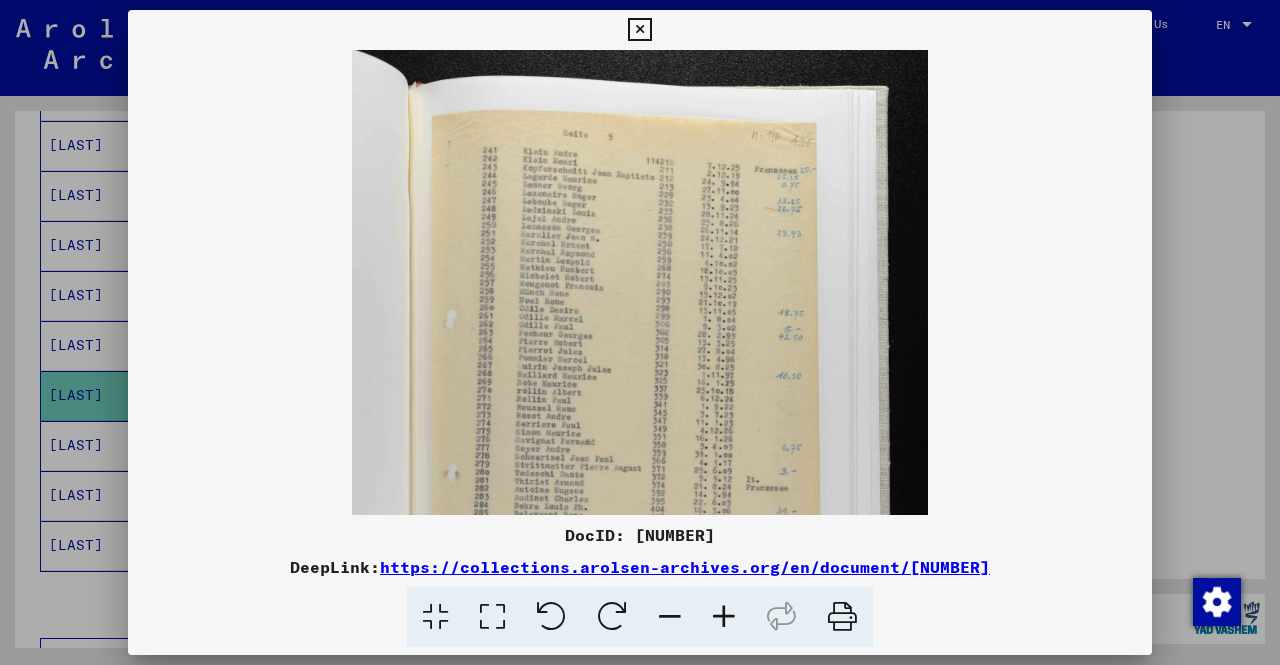 click at bounding box center [724, 617] 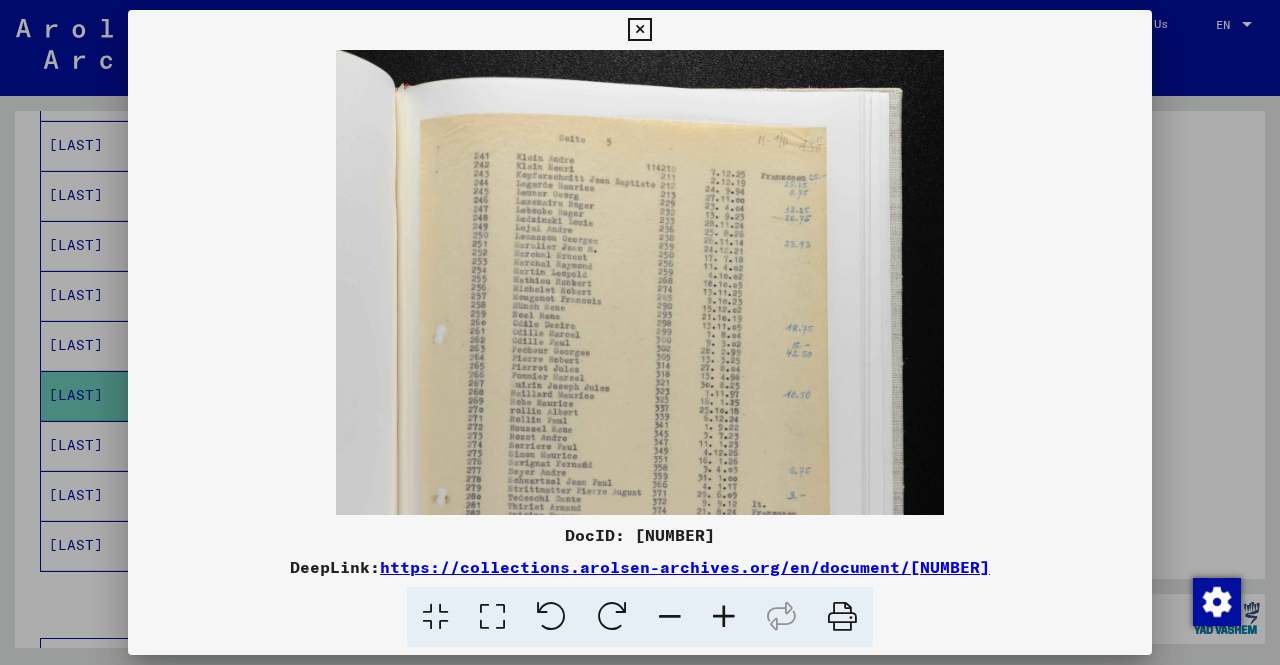 click at bounding box center (724, 617) 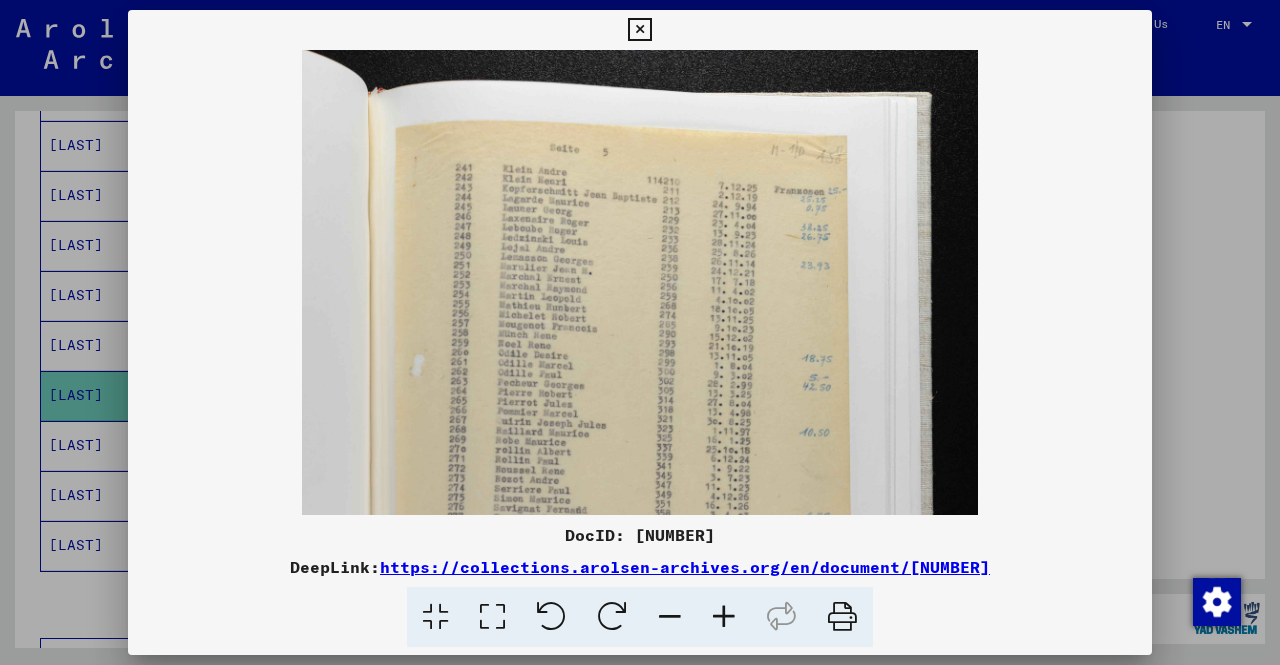 click at bounding box center [724, 617] 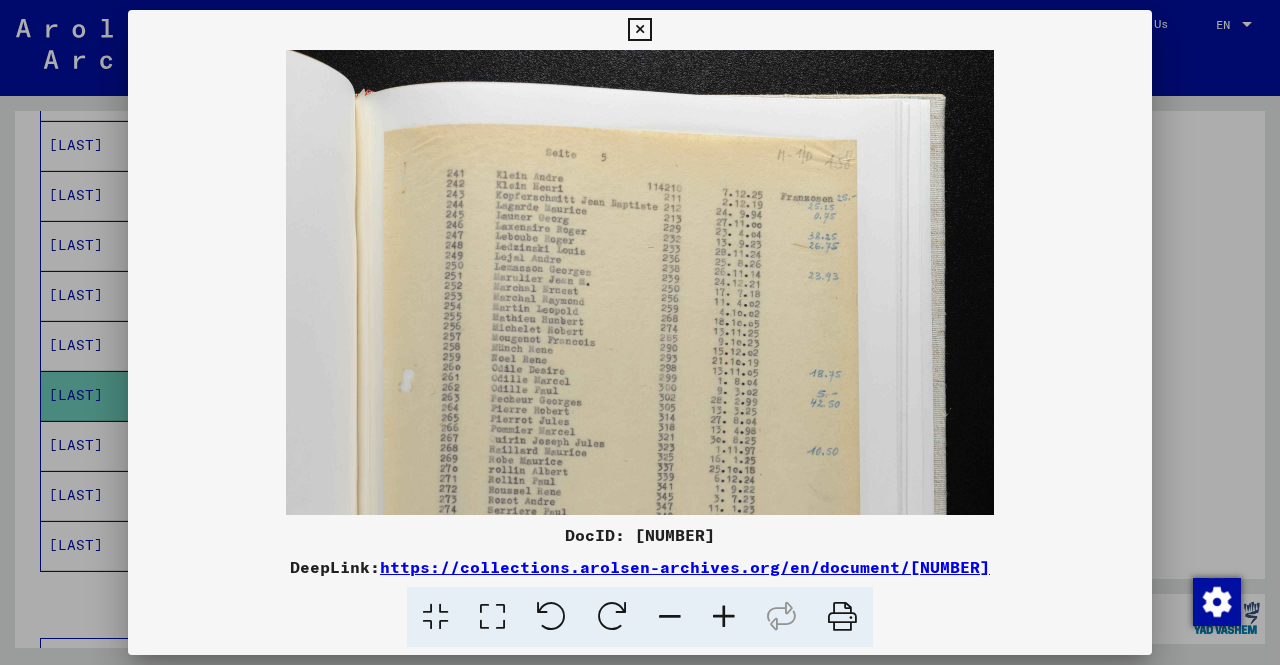 click at bounding box center [724, 617] 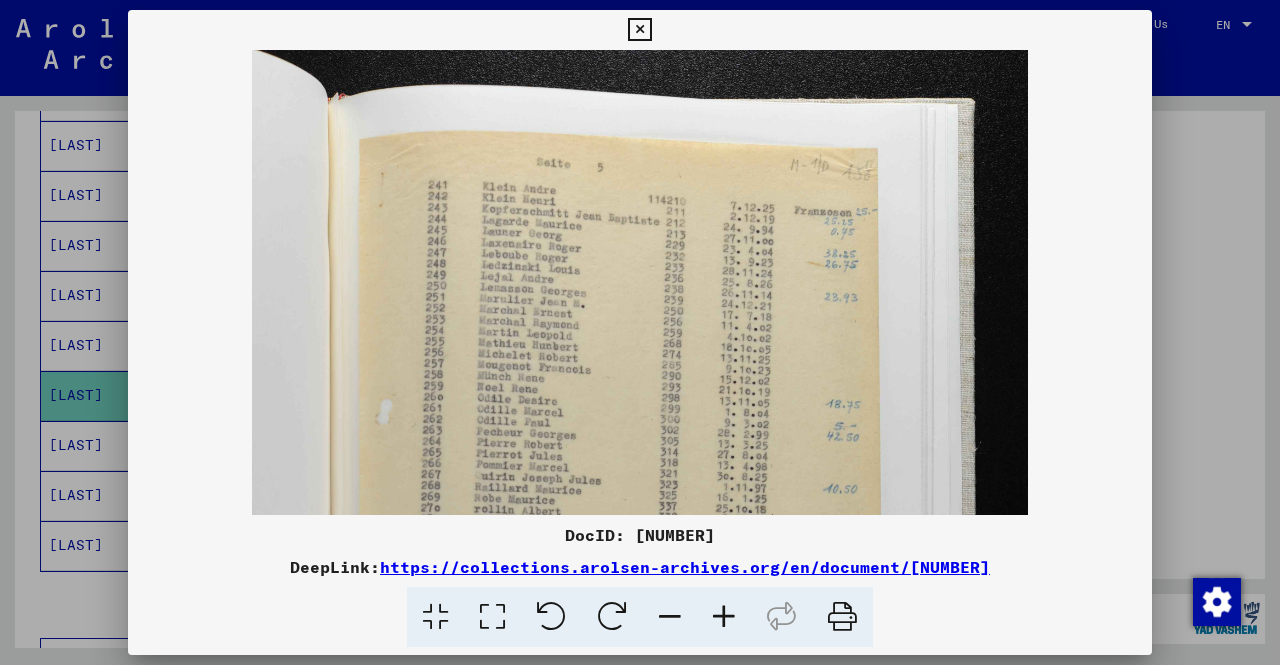 click at bounding box center (724, 617) 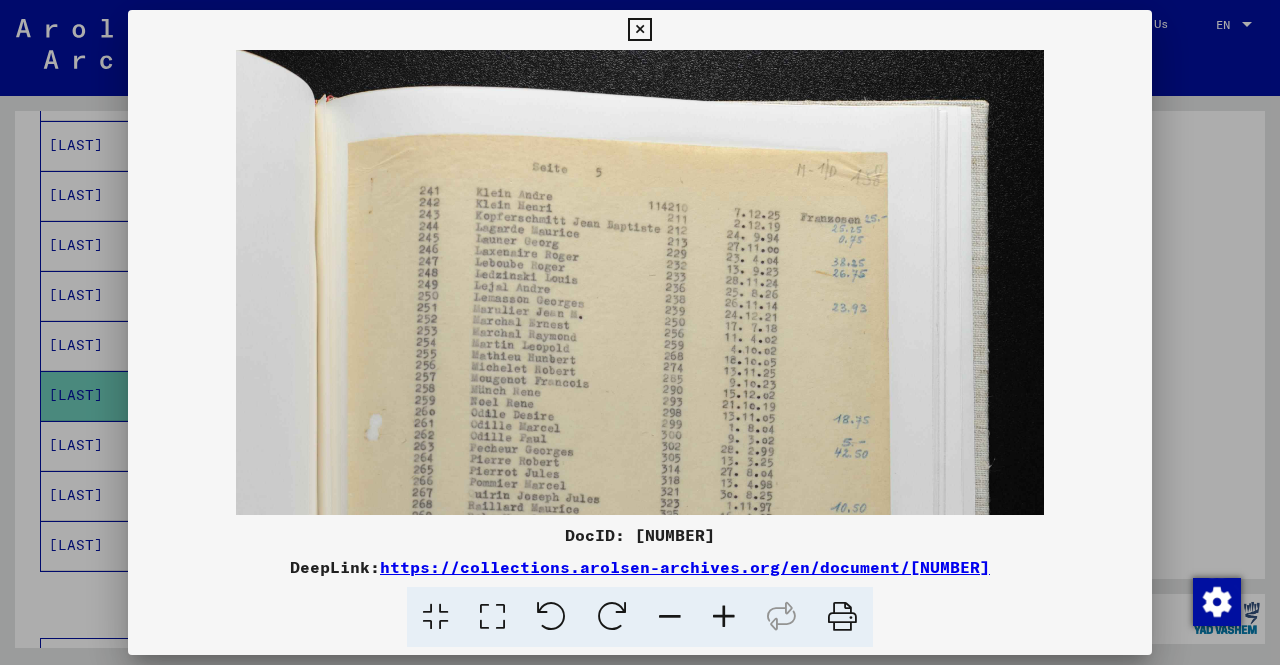 click at bounding box center [724, 617] 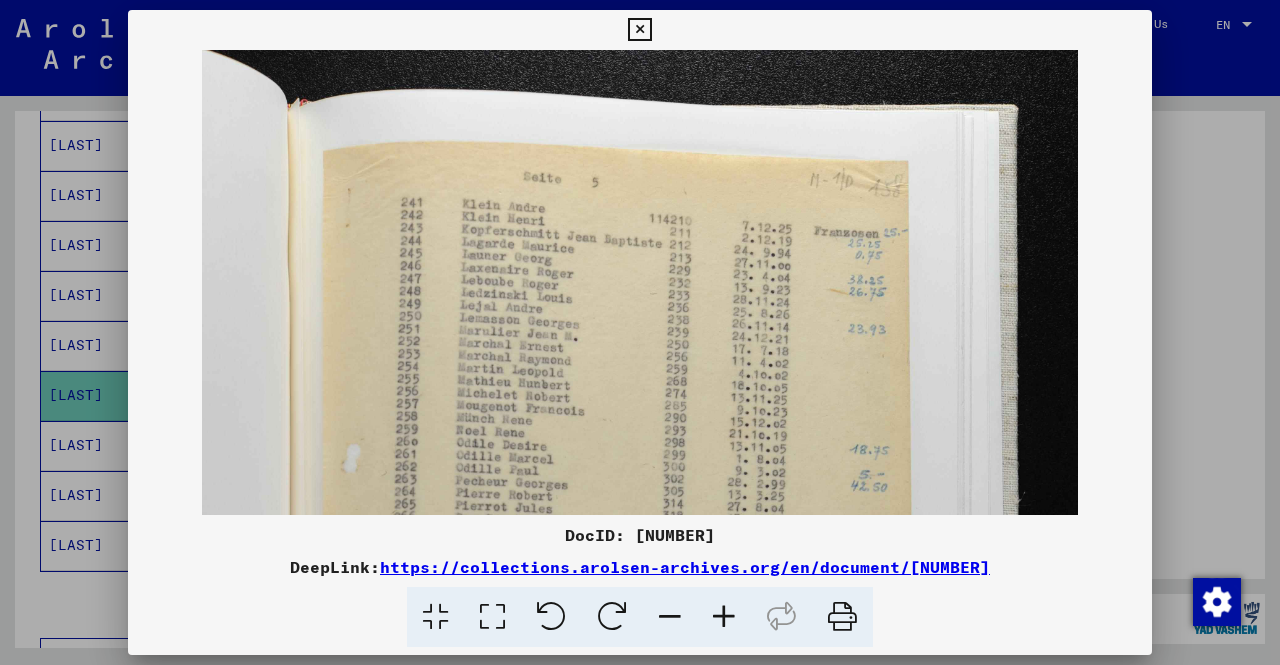 click at bounding box center [724, 617] 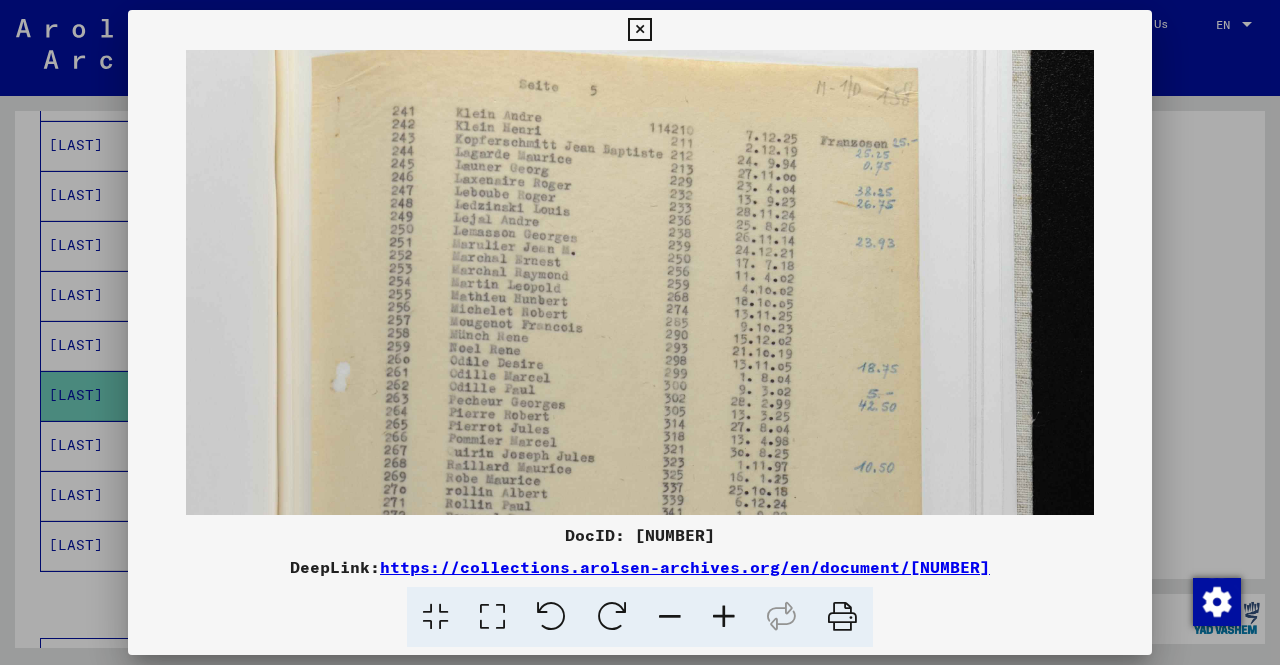 scroll, scrollTop: 100, scrollLeft: 0, axis: vertical 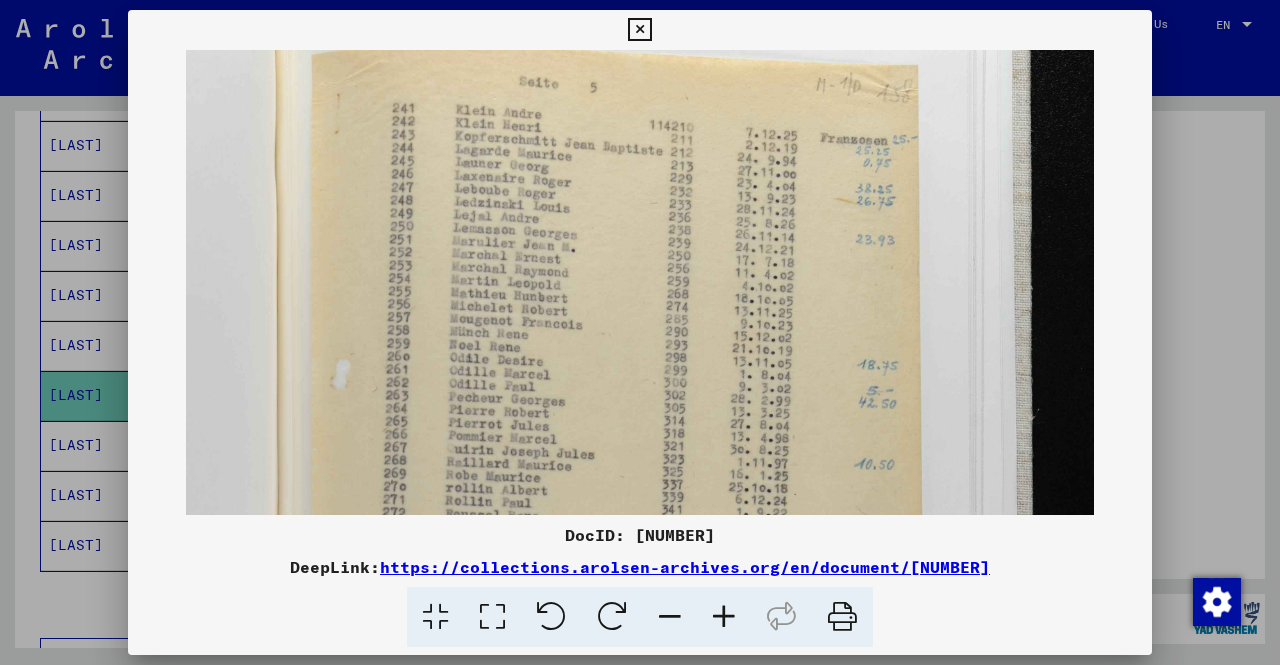 drag, startPoint x: 570, startPoint y: 383, endPoint x: 591, endPoint y: 284, distance: 101.20277 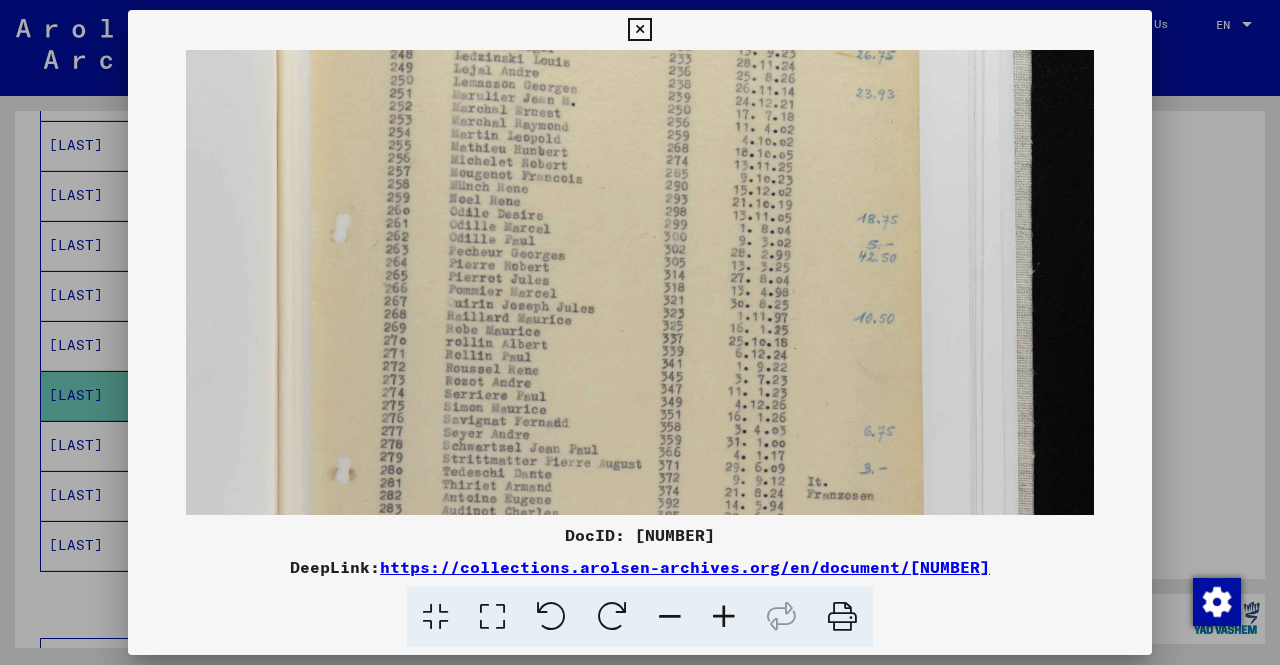 scroll, scrollTop: 287, scrollLeft: 0, axis: vertical 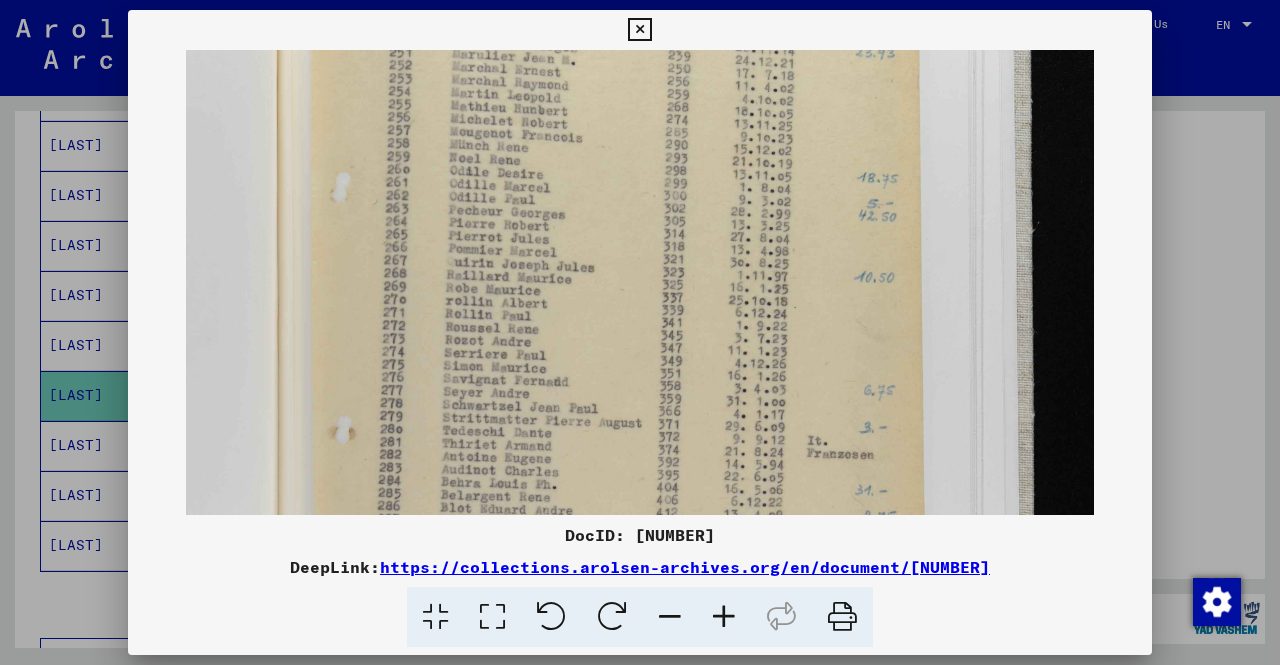 drag, startPoint x: 790, startPoint y: 297, endPoint x: 826, endPoint y: 112, distance: 188.47015 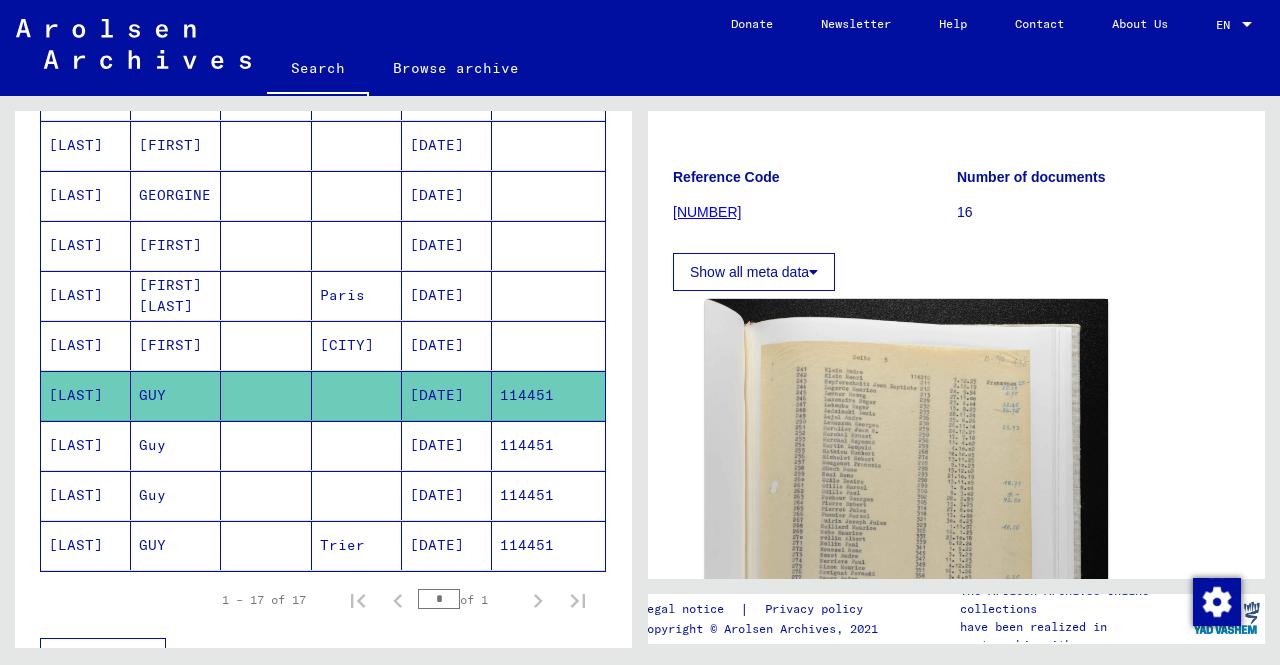 scroll, scrollTop: 0, scrollLeft: 0, axis: both 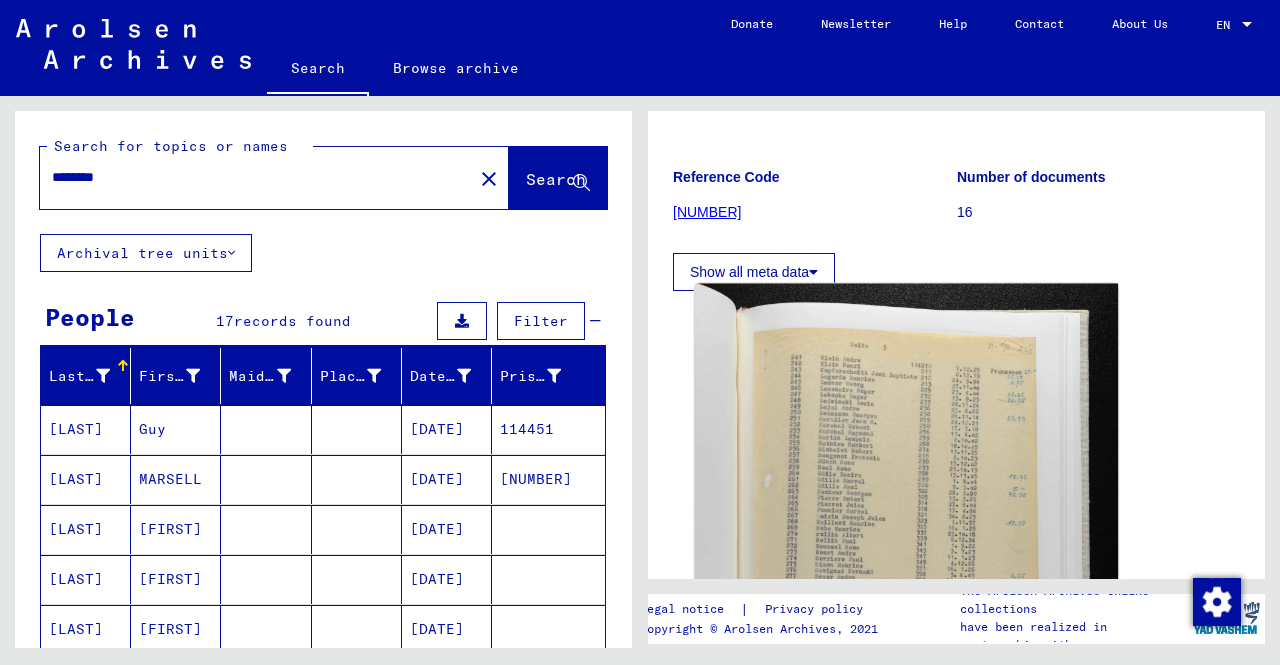 click 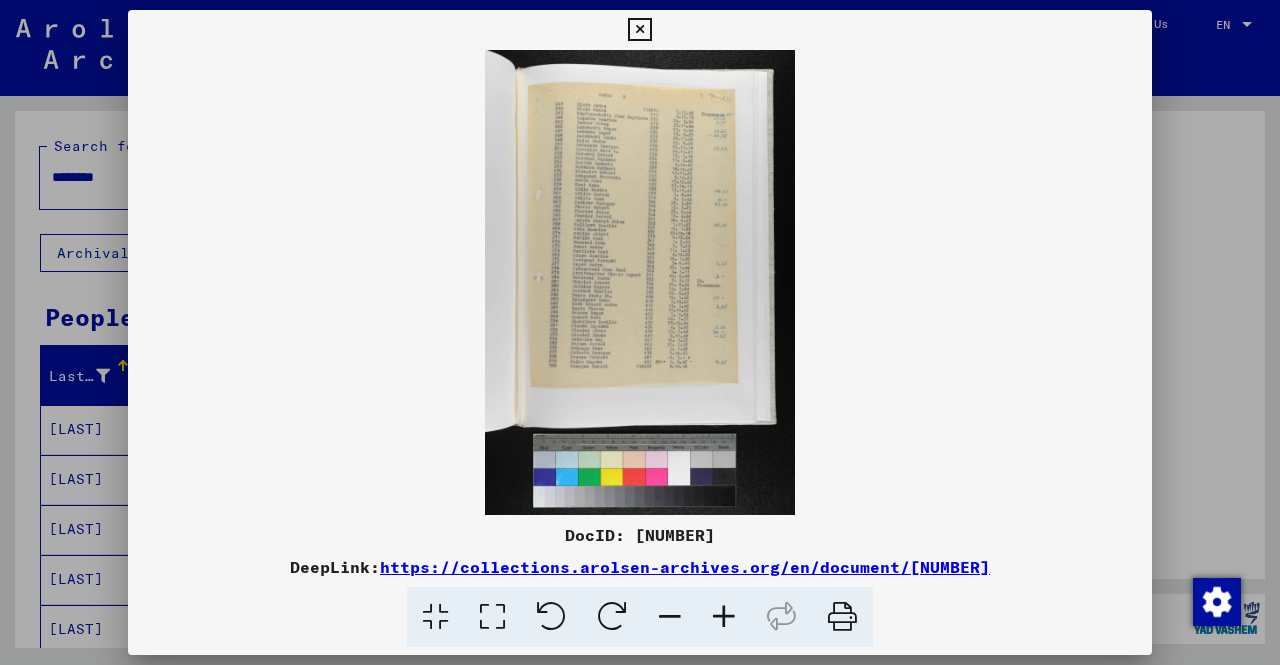 click at bounding box center [724, 617] 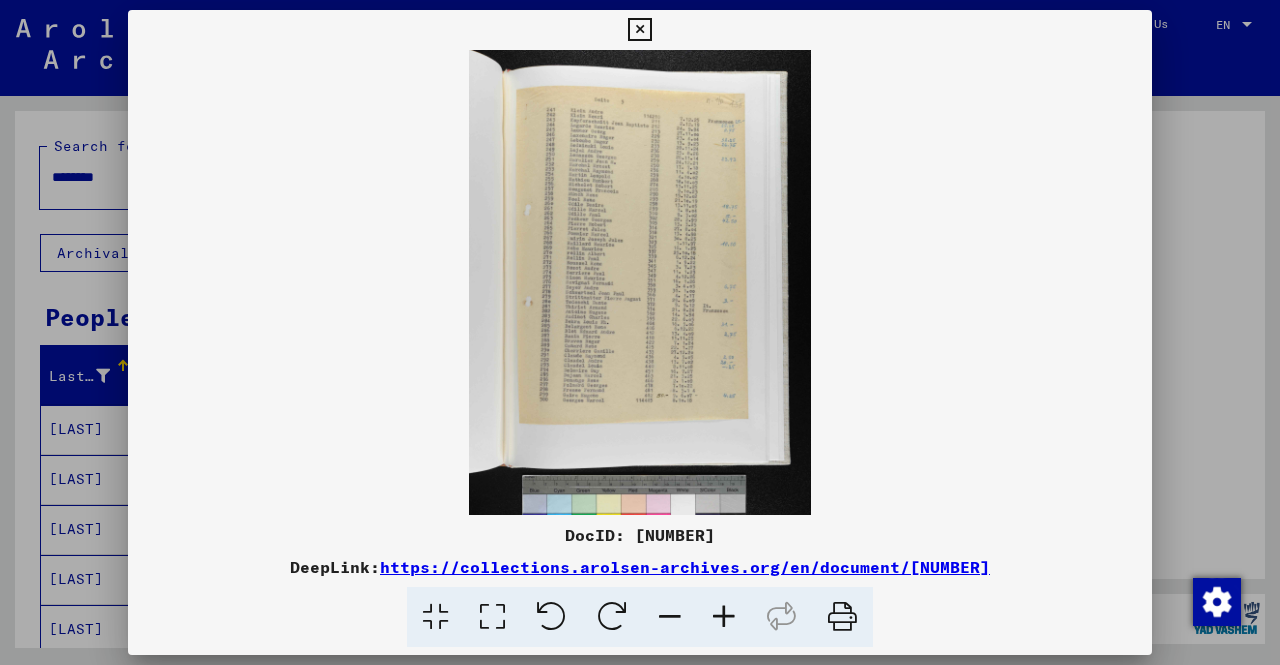 click at bounding box center (724, 617) 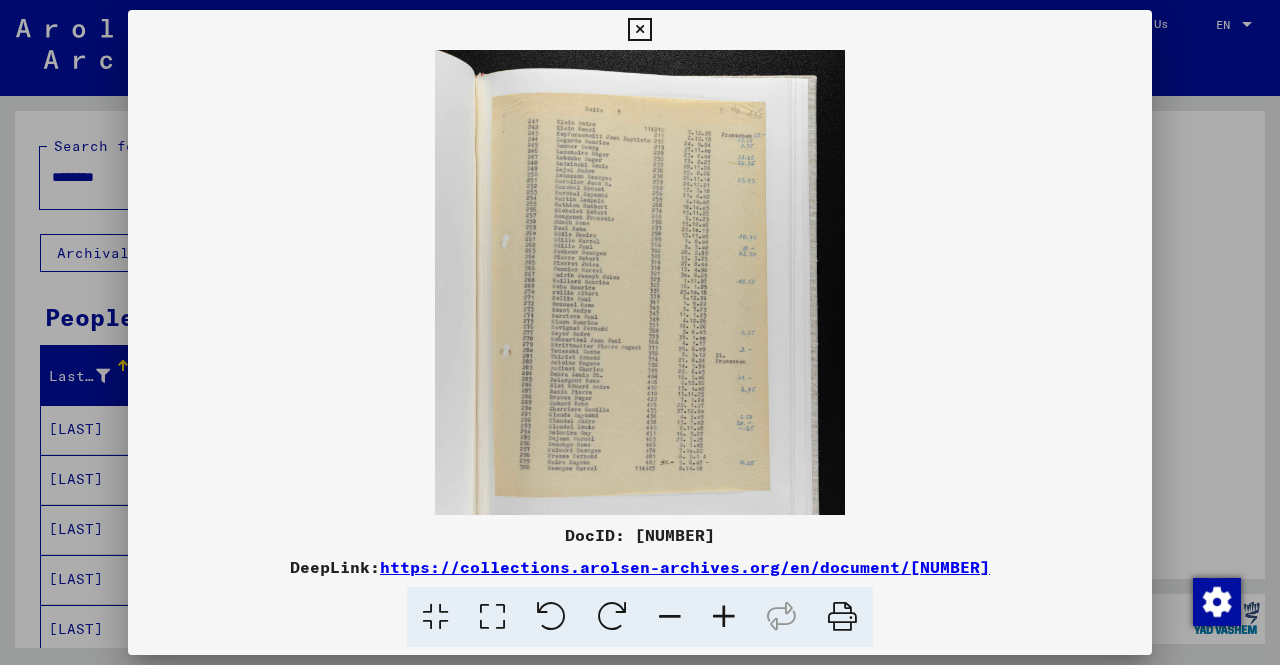 click at bounding box center (724, 617) 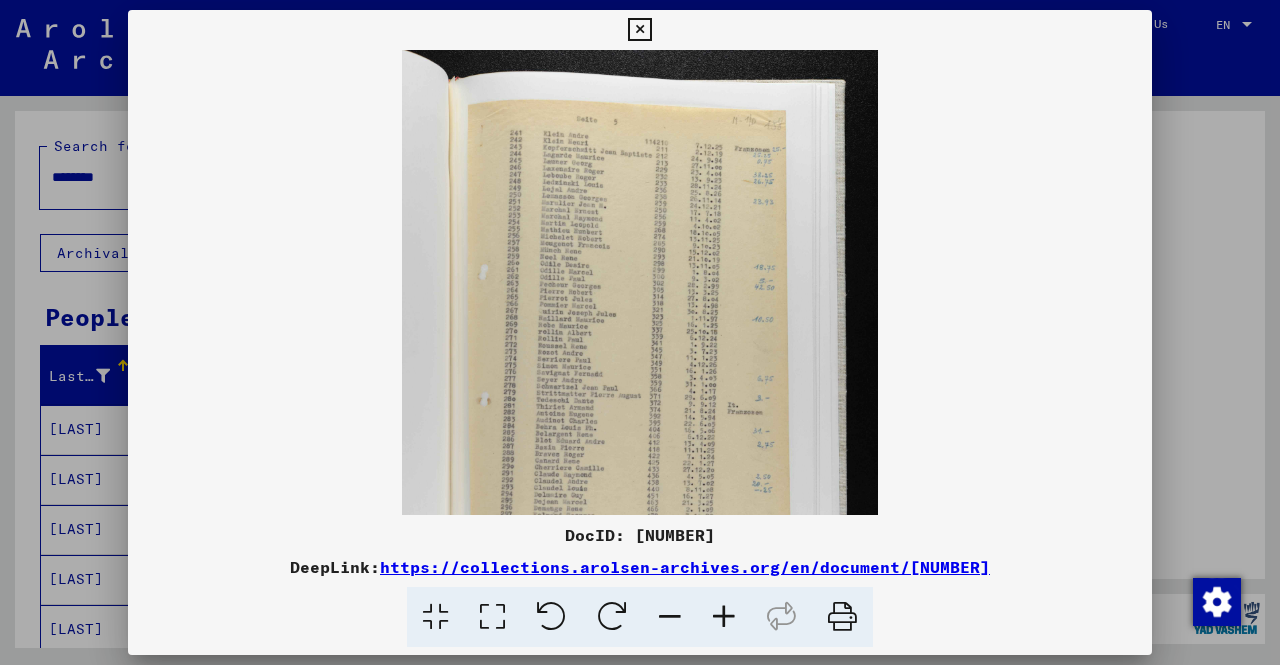 click at bounding box center [724, 617] 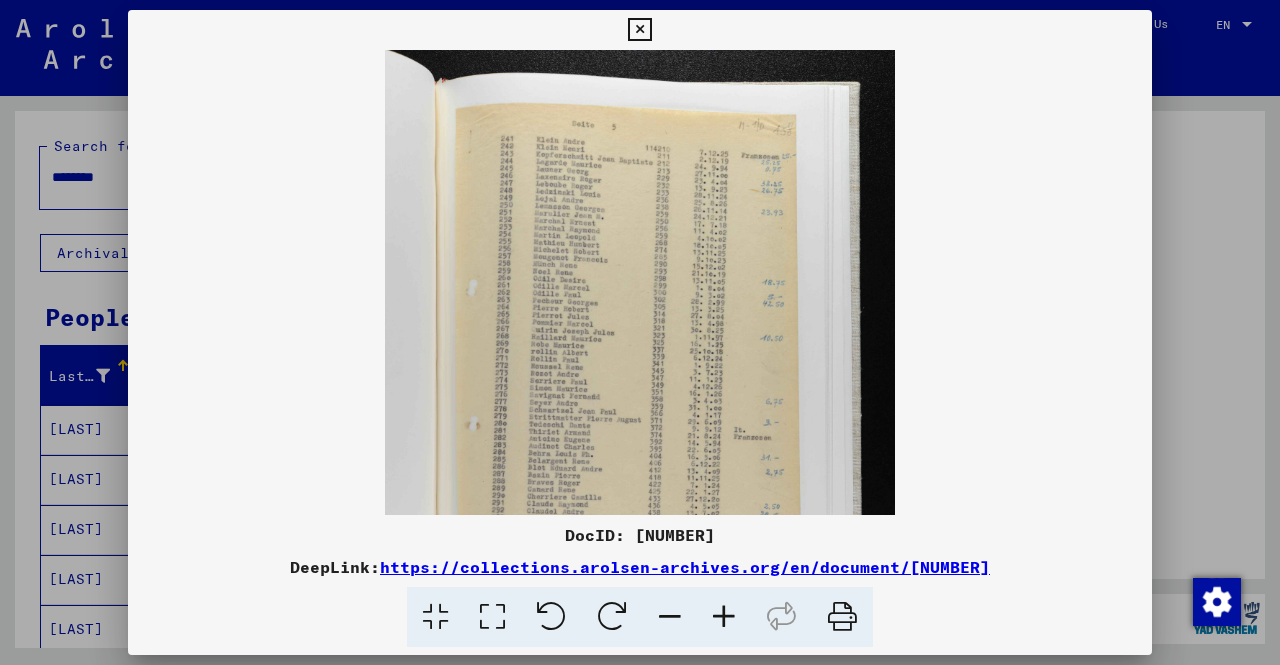 click at bounding box center (724, 617) 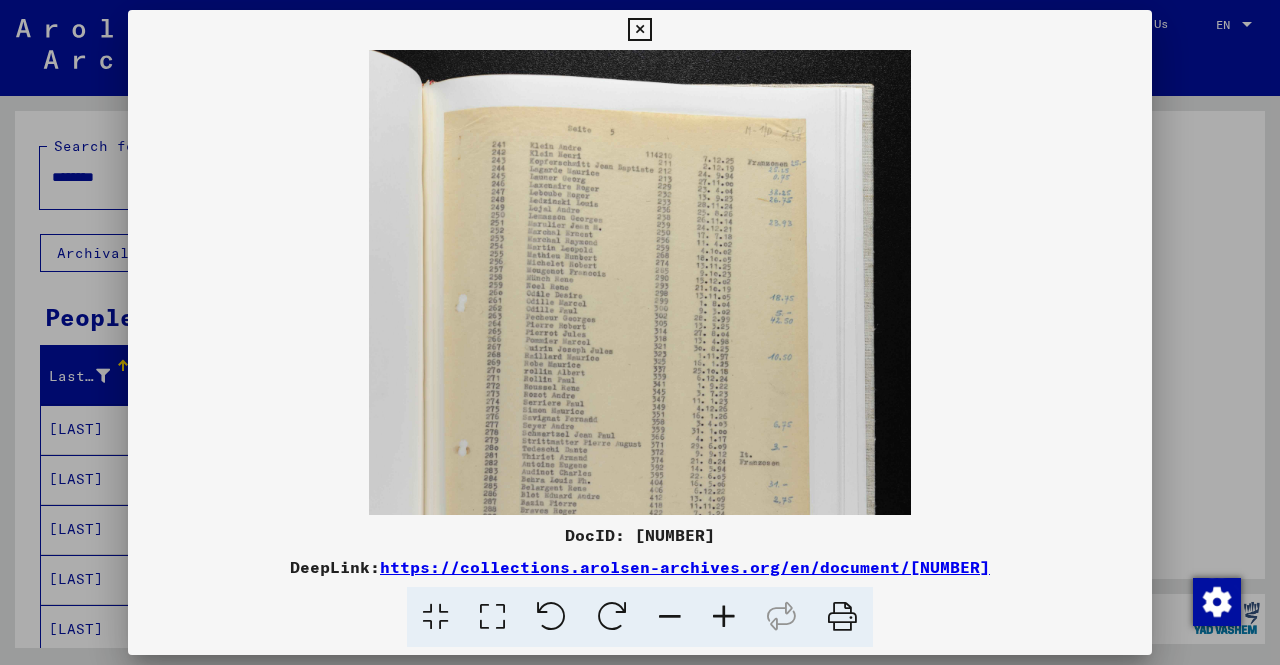 click at bounding box center (724, 617) 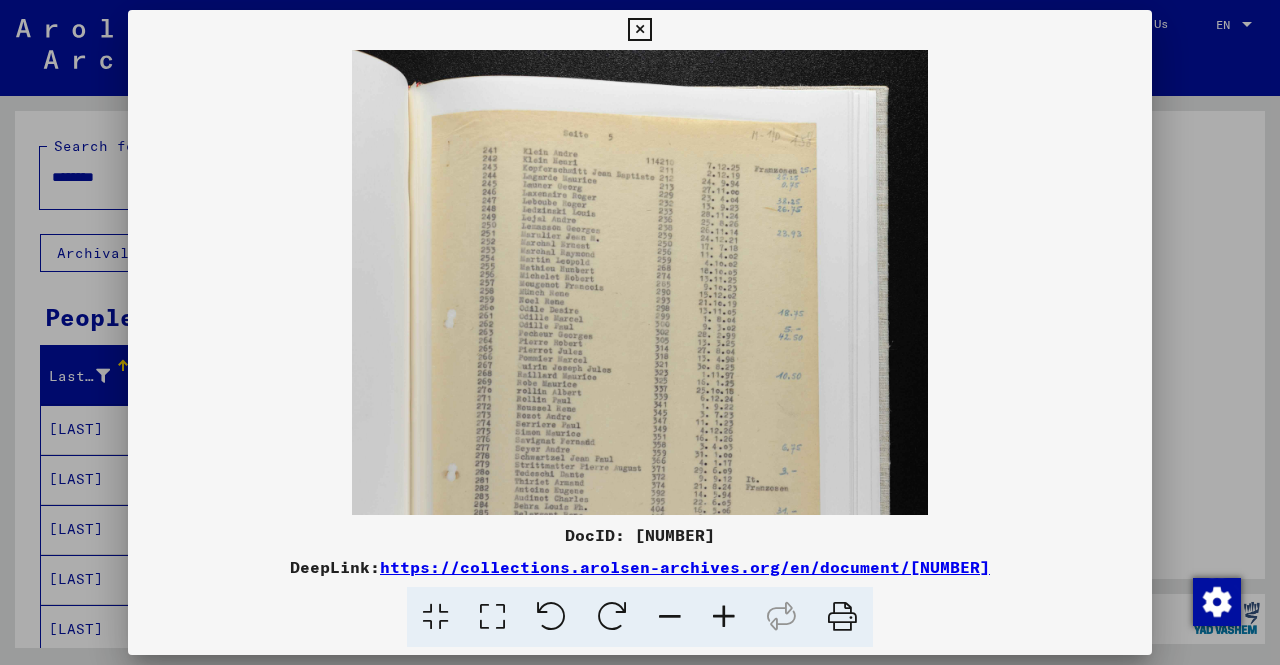 click at bounding box center (724, 617) 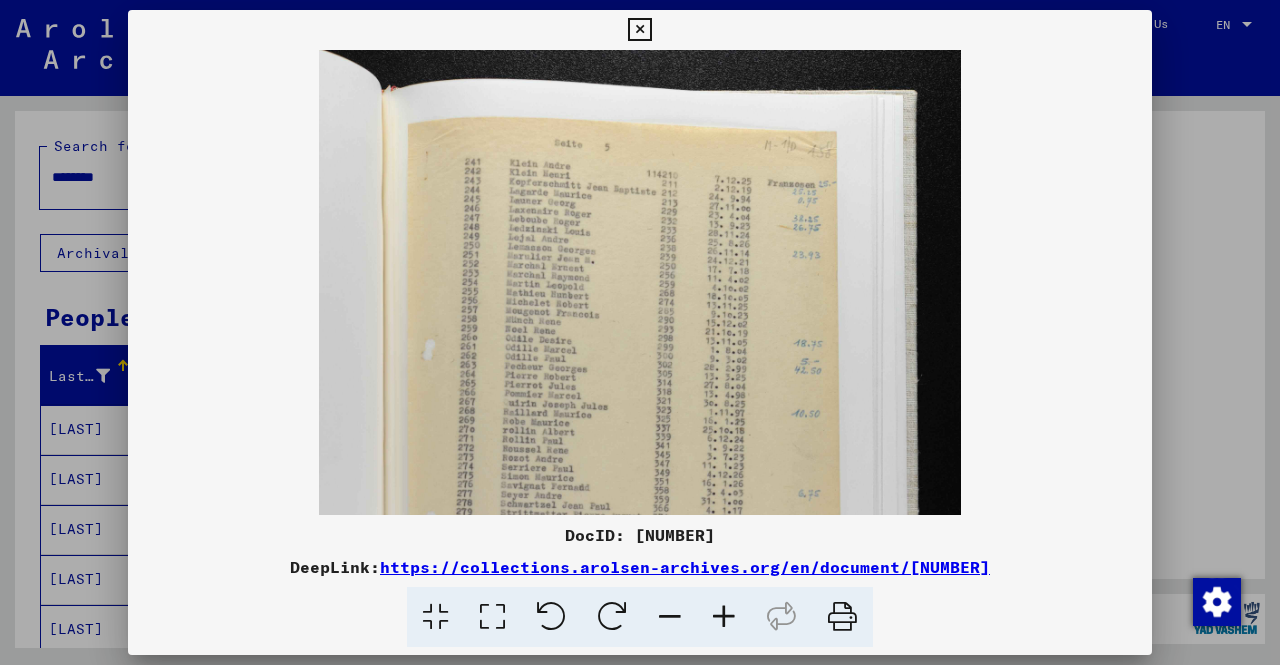 click at bounding box center (724, 617) 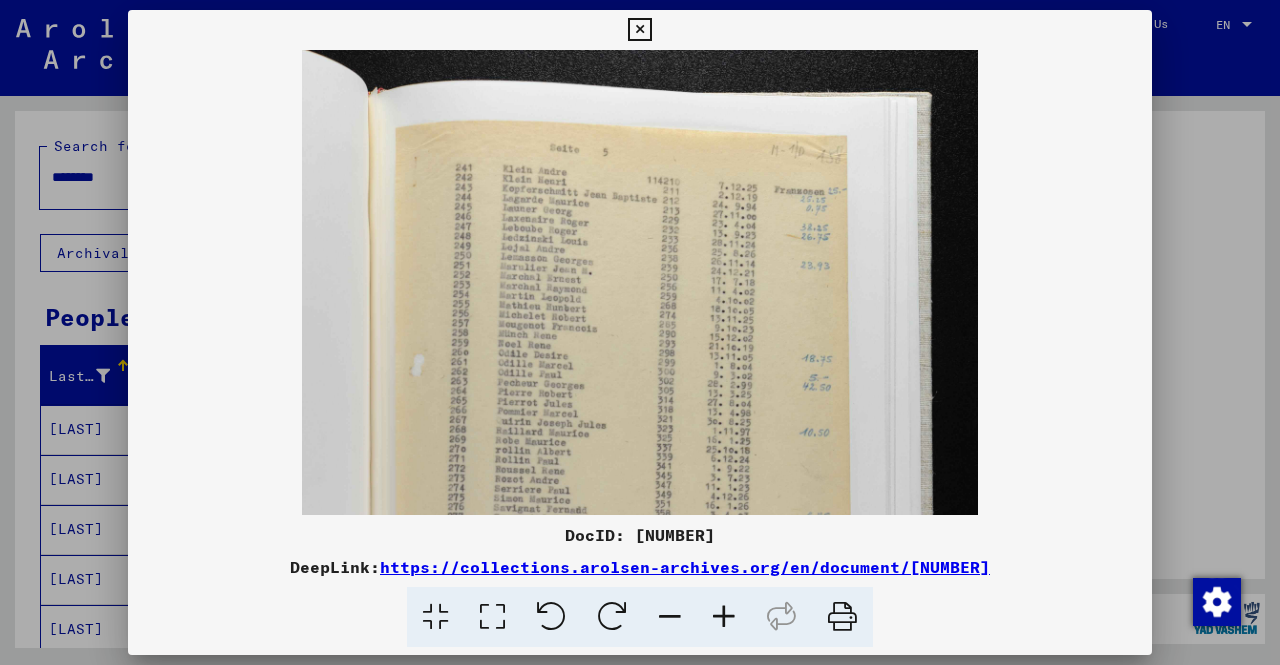 click at bounding box center (724, 617) 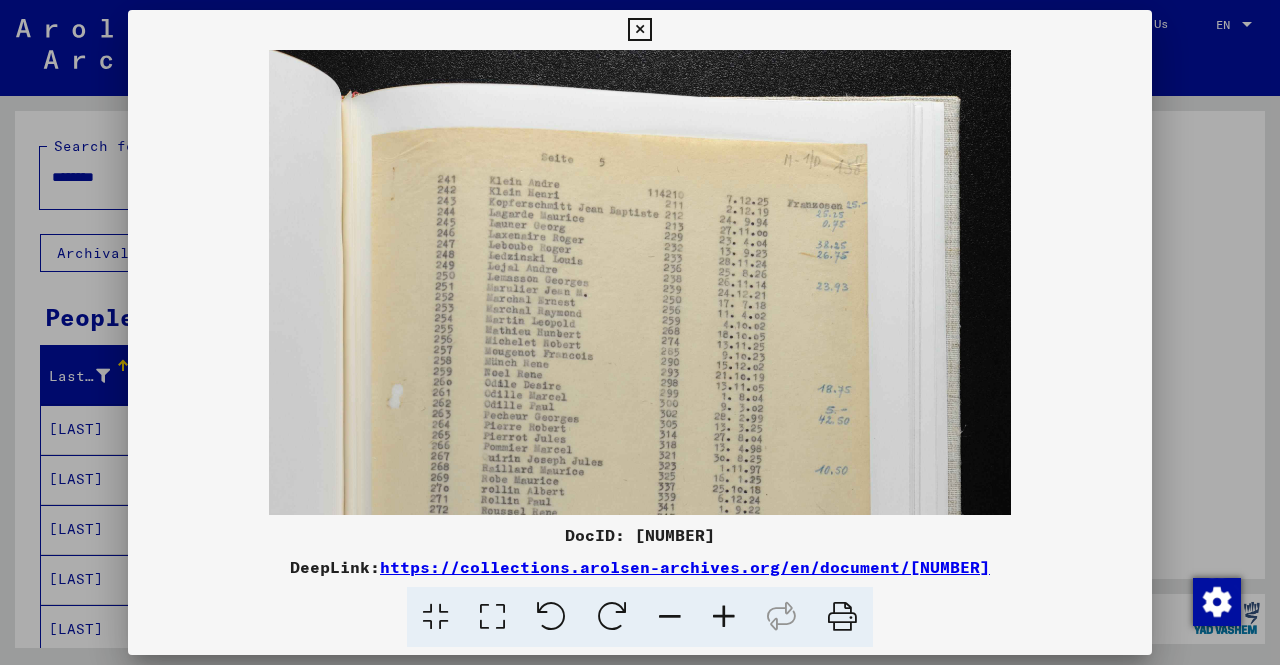 click at bounding box center (640, 332) 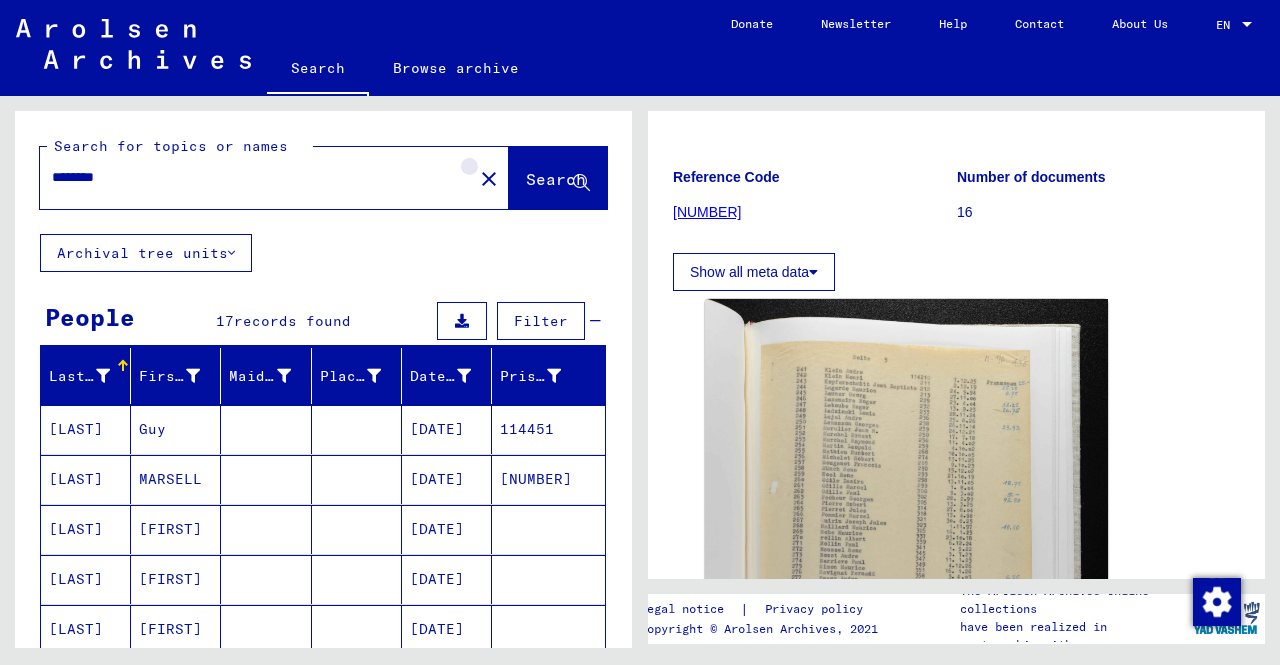 click on "close" 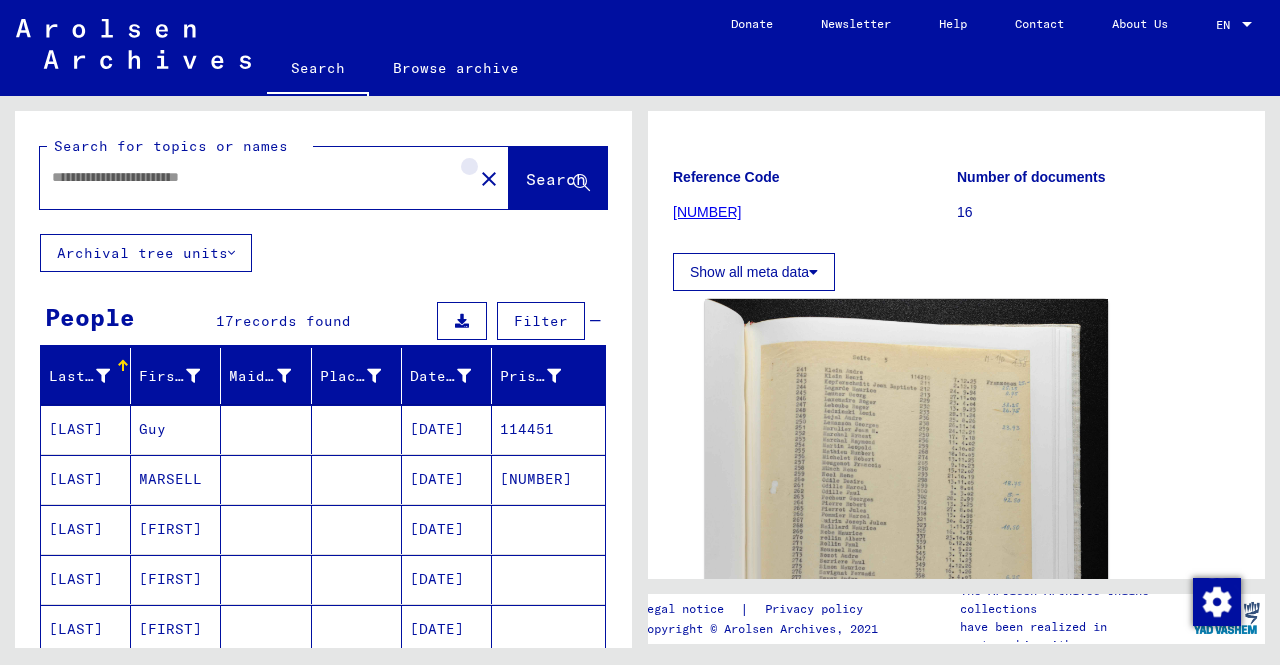 scroll, scrollTop: 0, scrollLeft: 0, axis: both 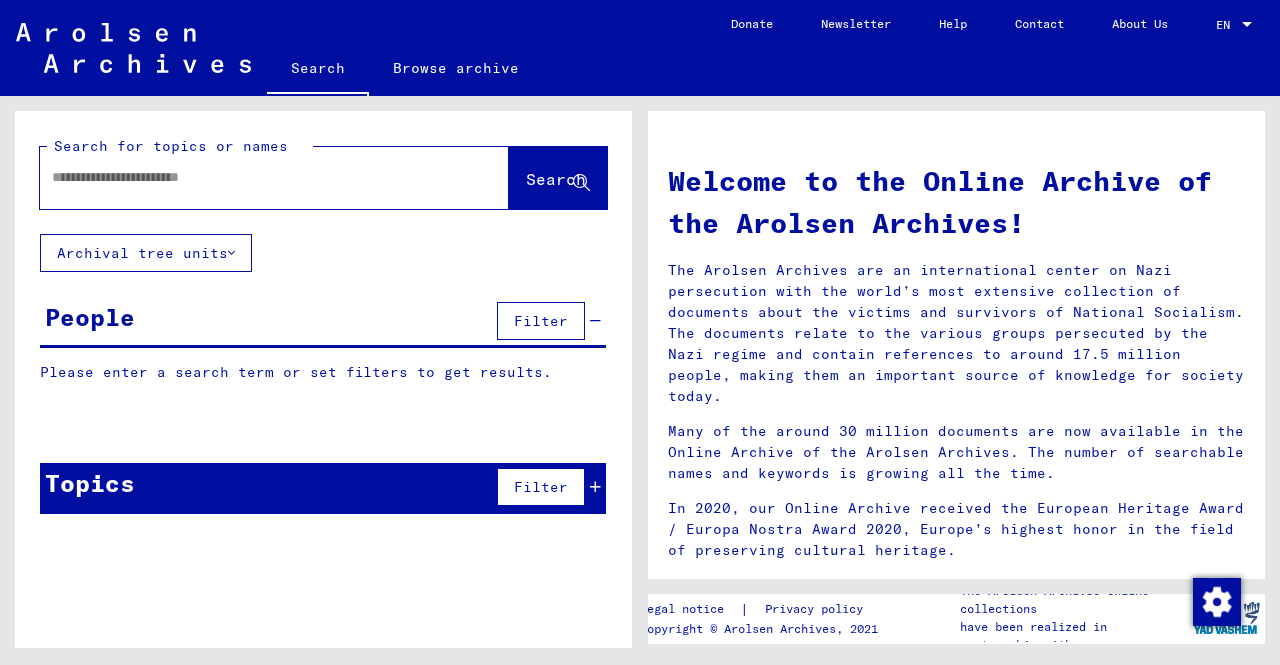 click at bounding box center [250, 177] 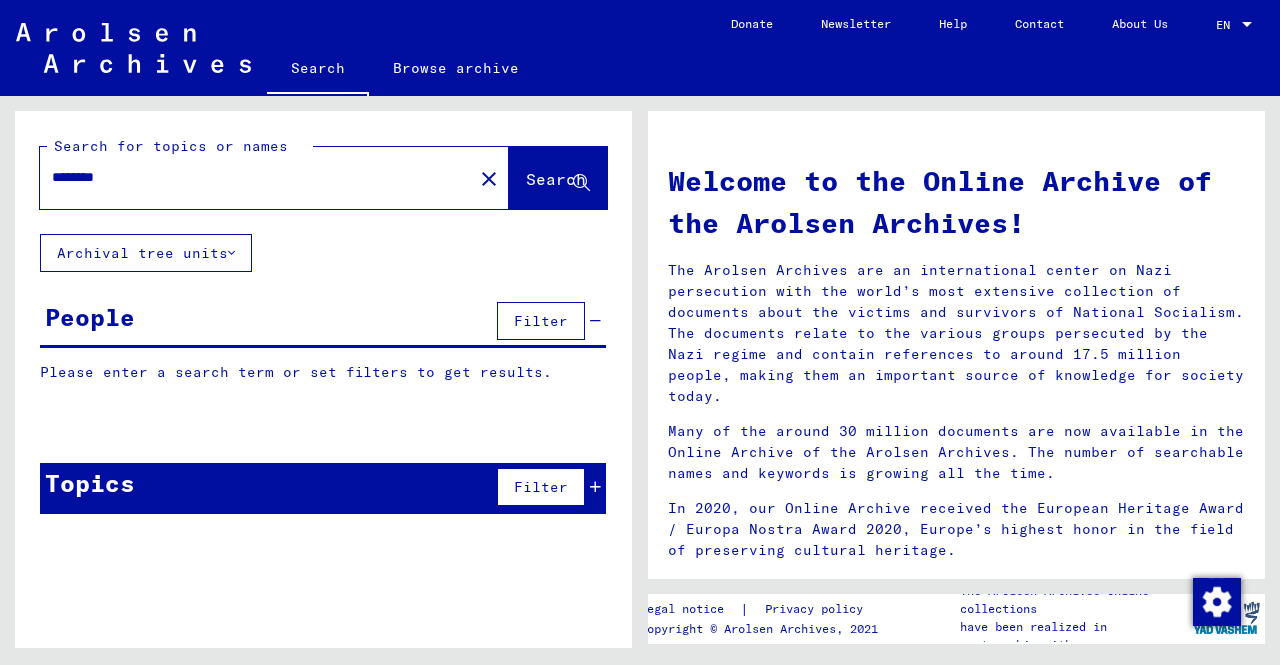 type on "********" 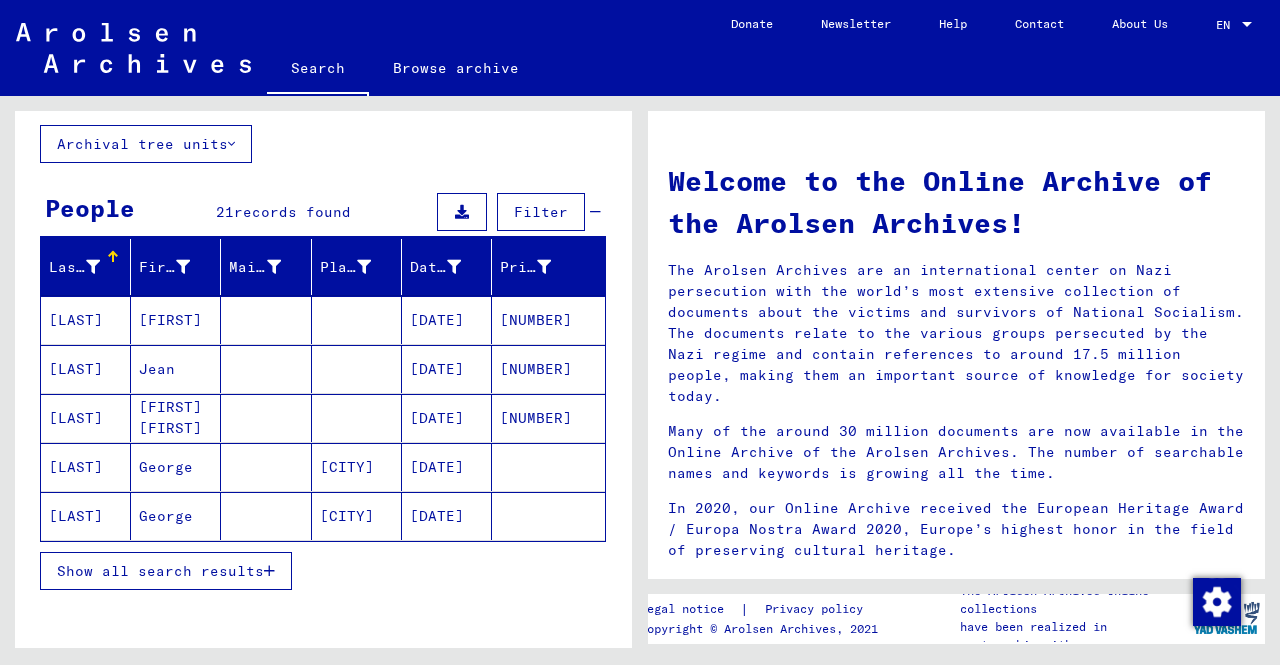 scroll, scrollTop: 118, scrollLeft: 0, axis: vertical 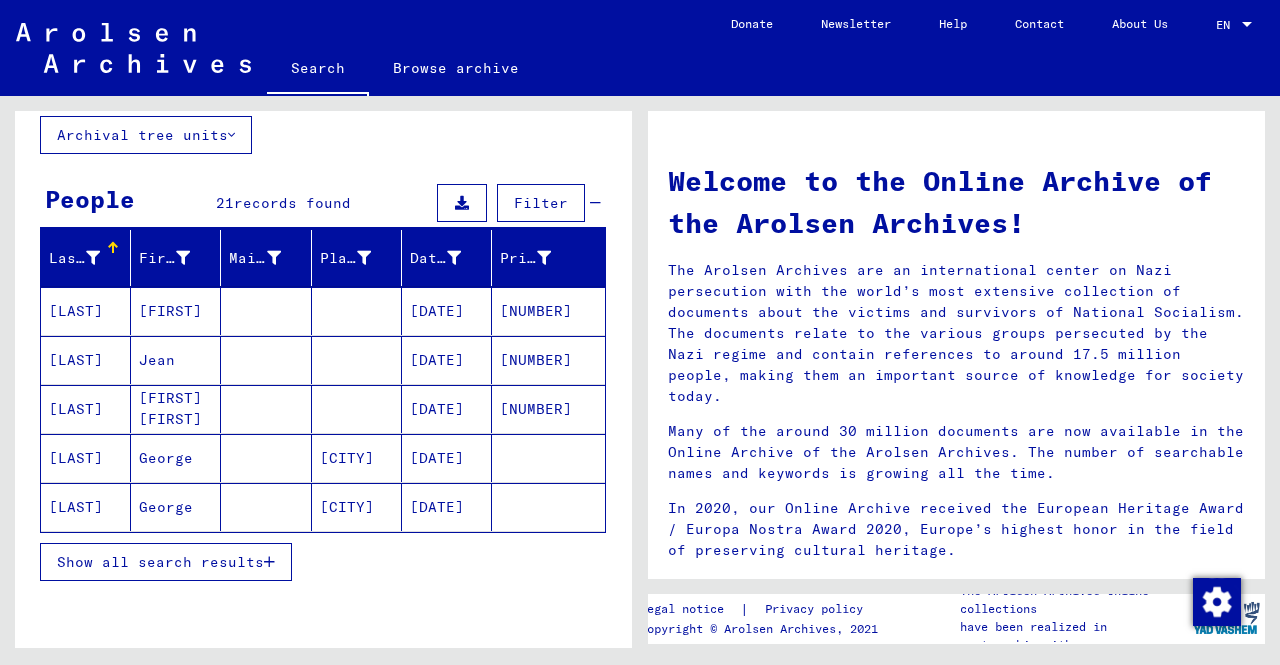 click on "[LAST]" at bounding box center (86, 360) 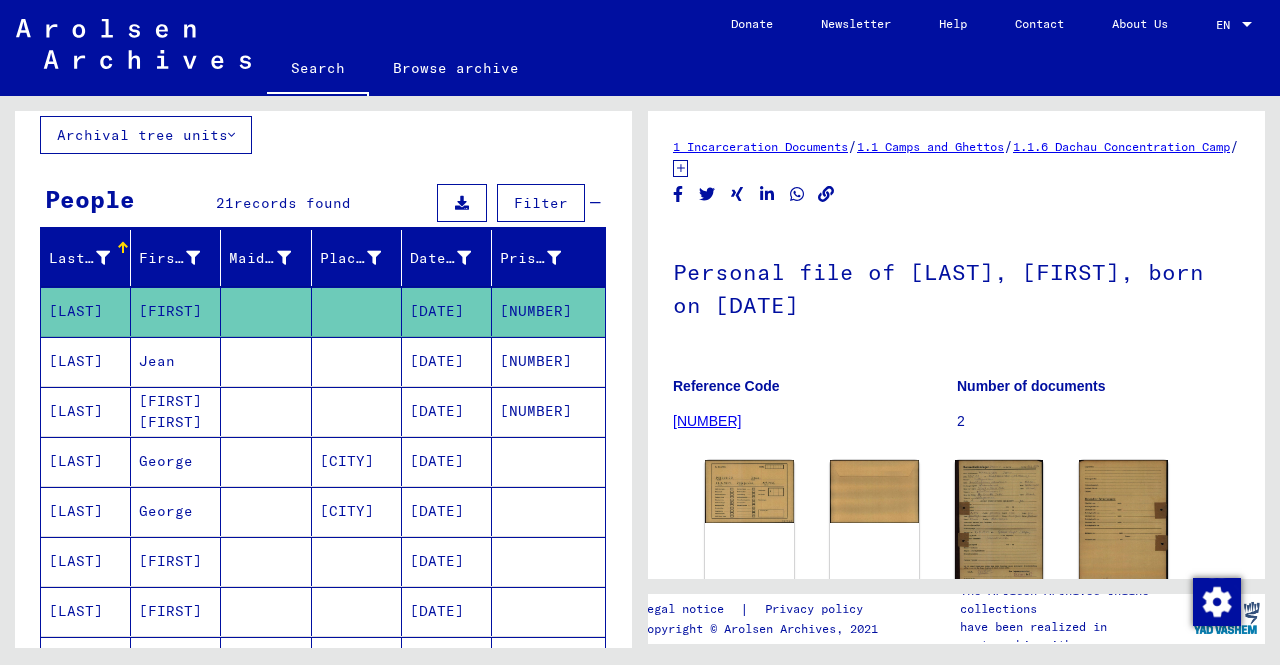 scroll, scrollTop: 0, scrollLeft: 0, axis: both 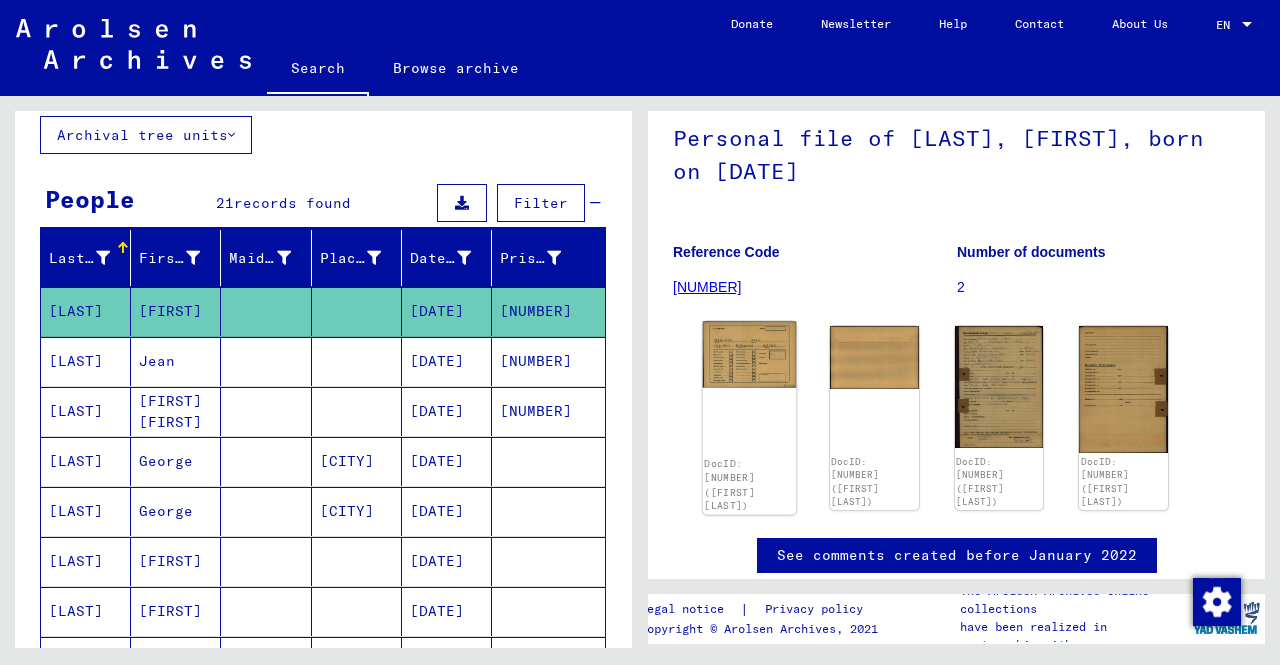 click 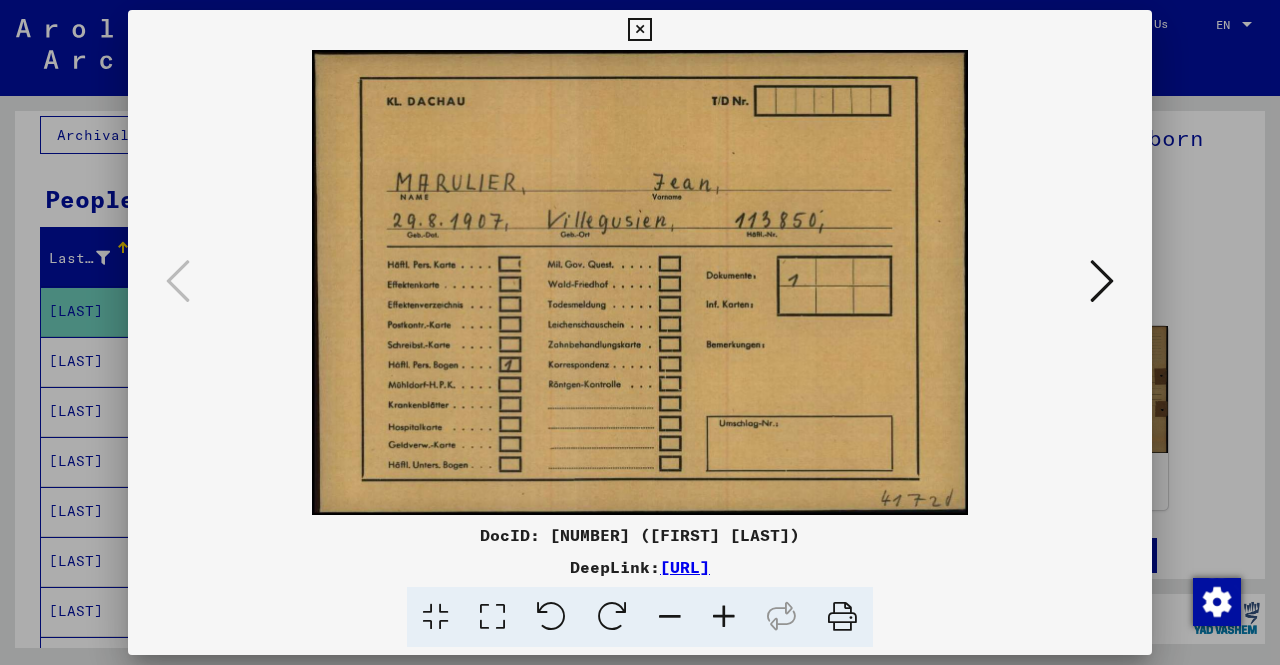 click at bounding box center [1102, 281] 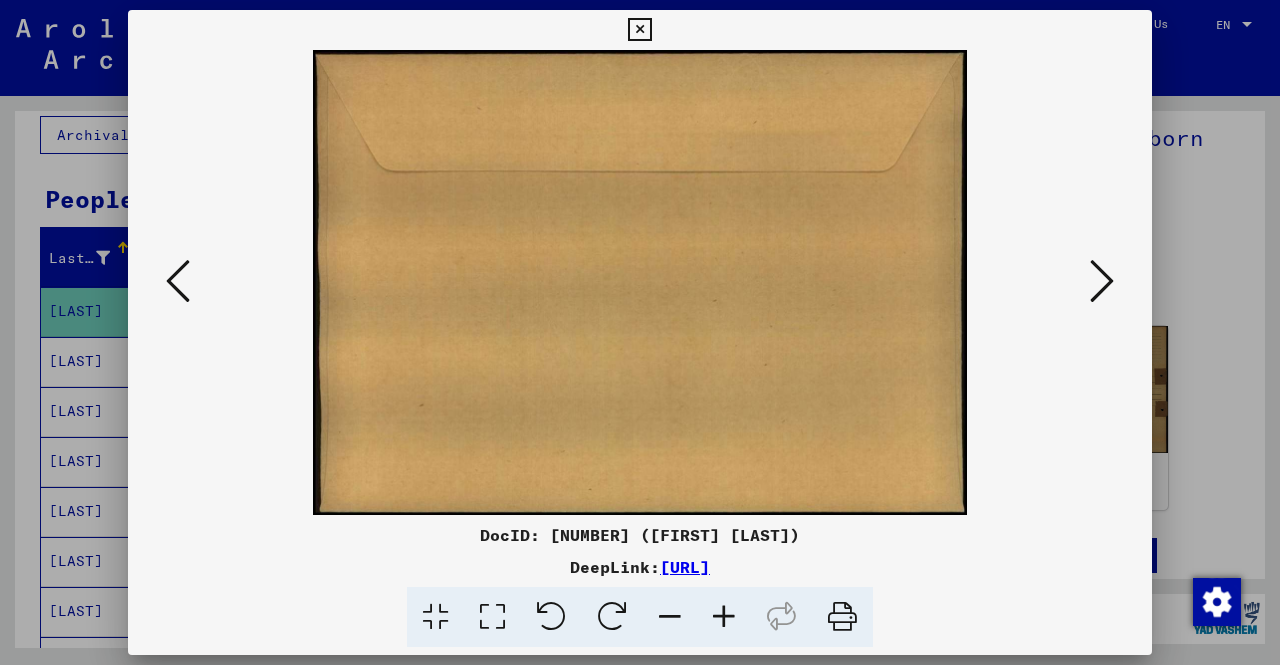 click at bounding box center (1102, 281) 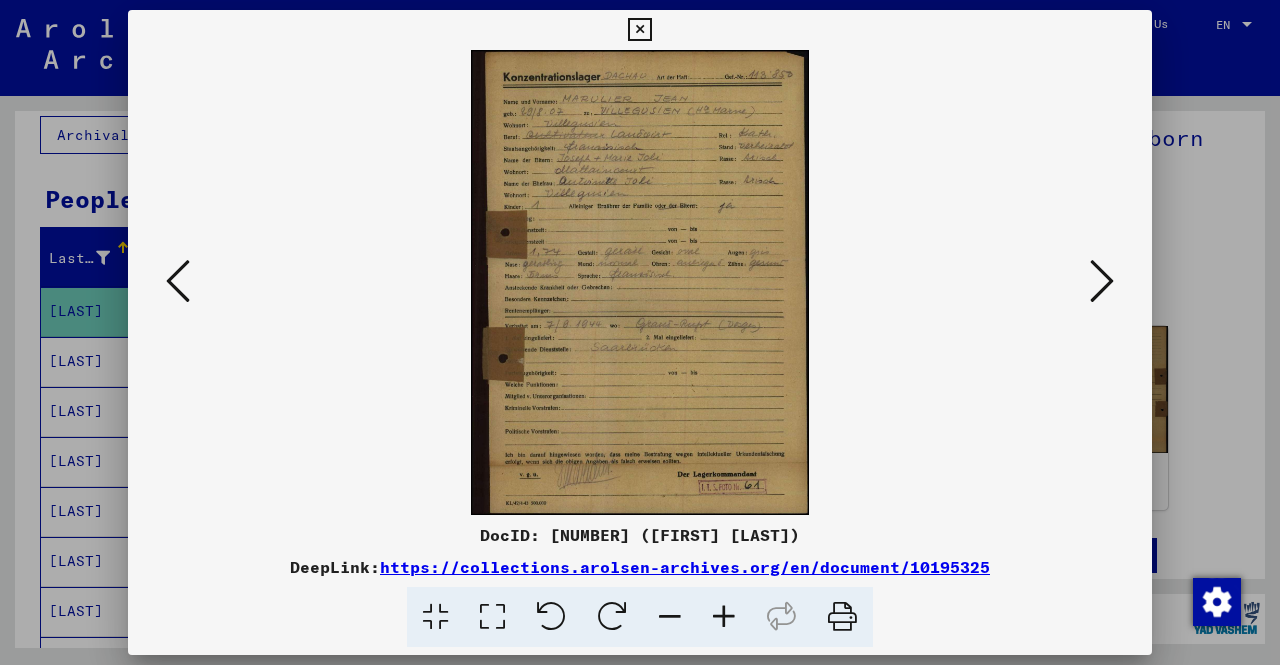 click at bounding box center [1102, 281] 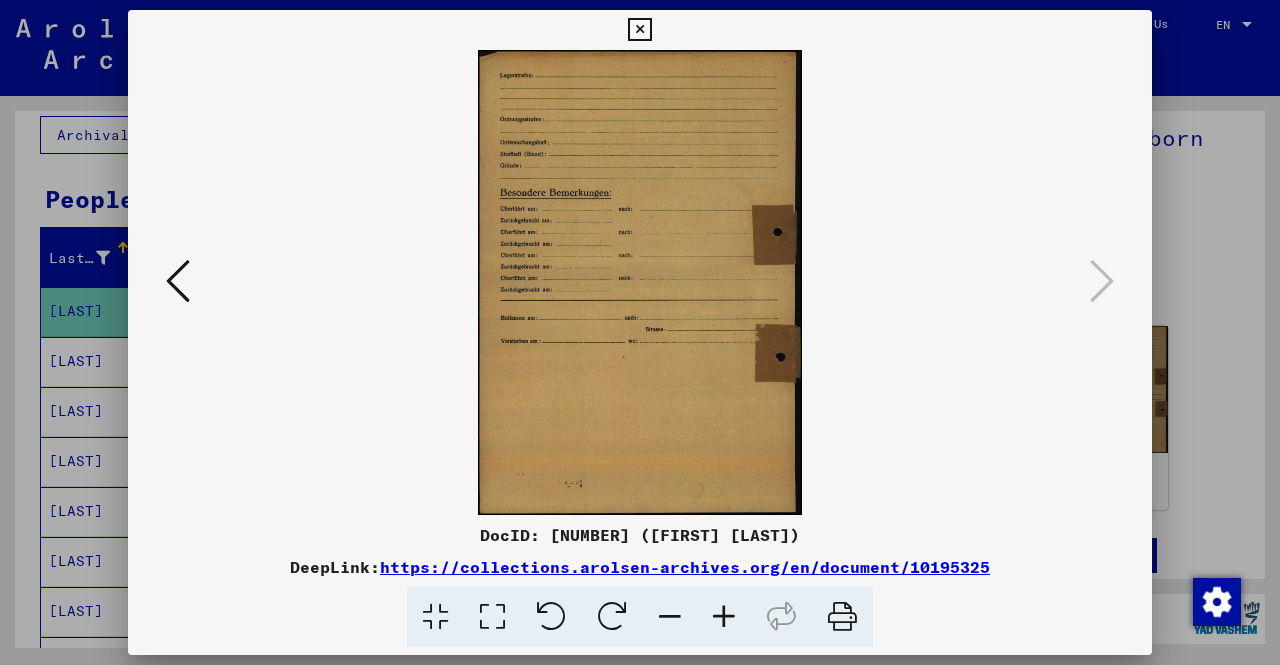 click at bounding box center (640, 332) 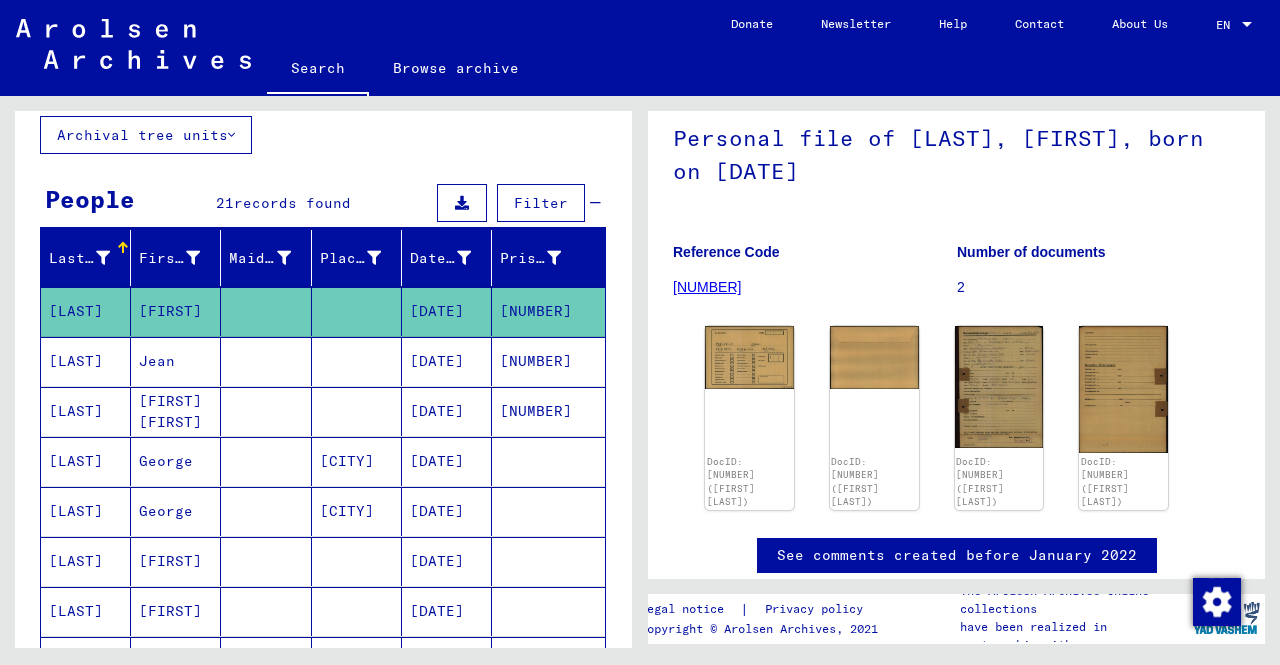 click on "[LAST]" at bounding box center [86, 411] 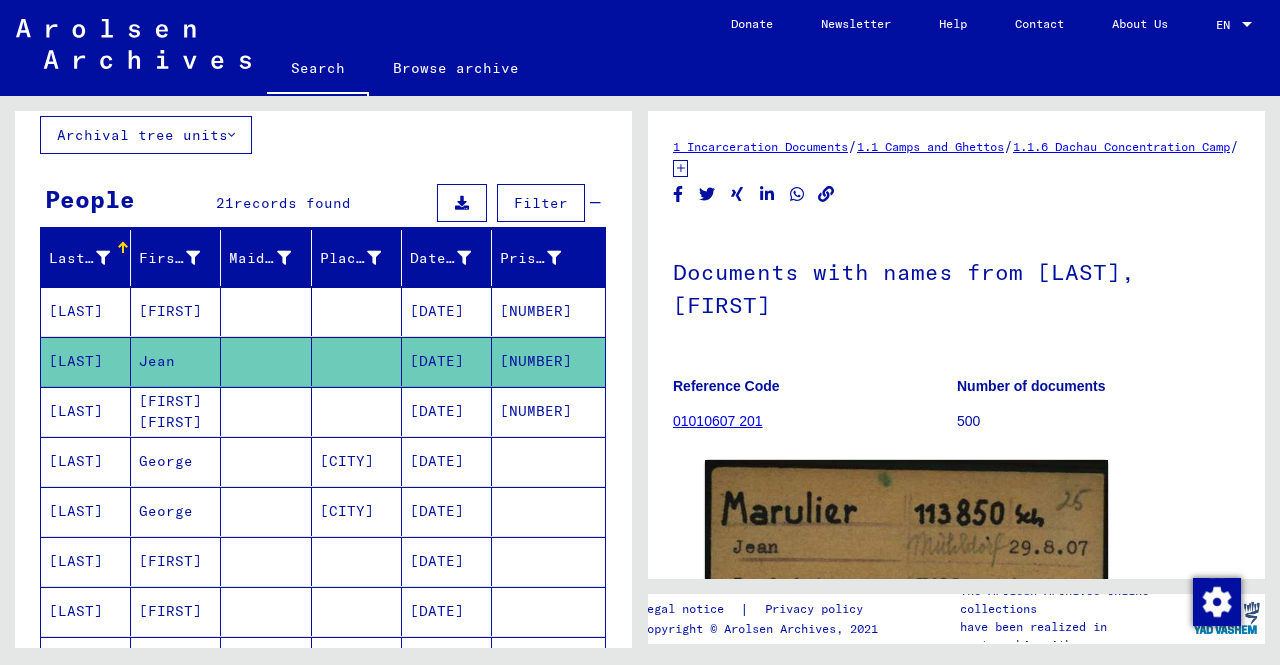 scroll, scrollTop: 0, scrollLeft: 0, axis: both 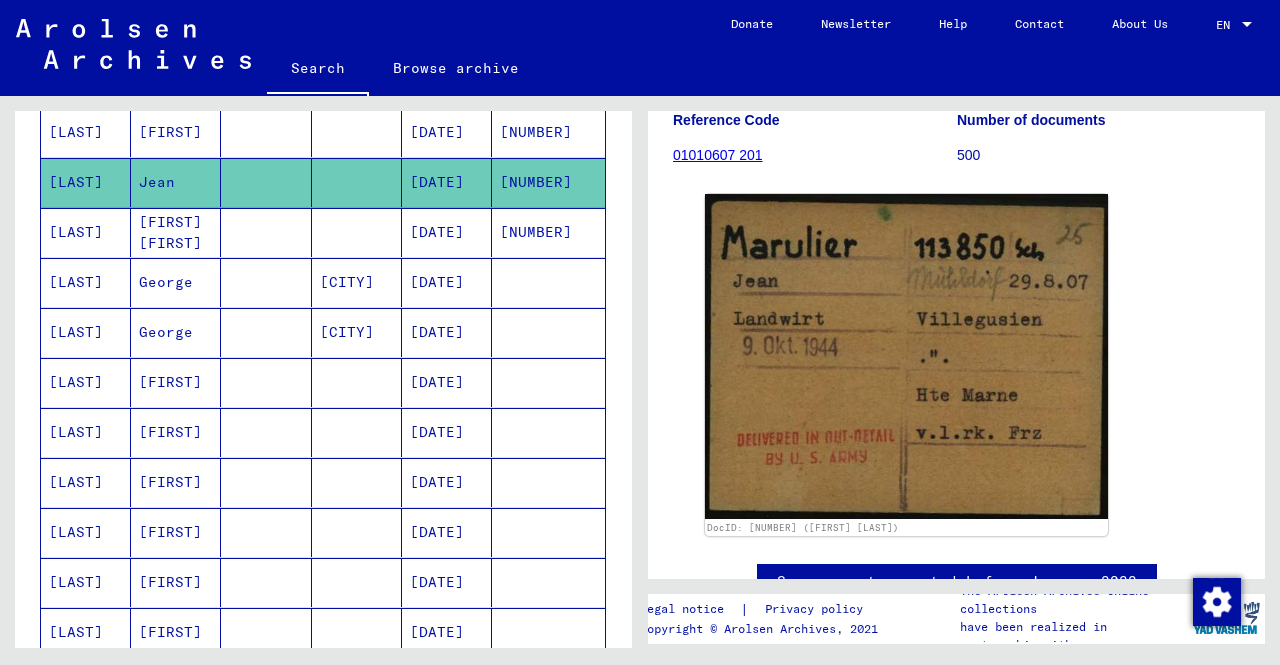 click on "[LAST]" at bounding box center [86, 282] 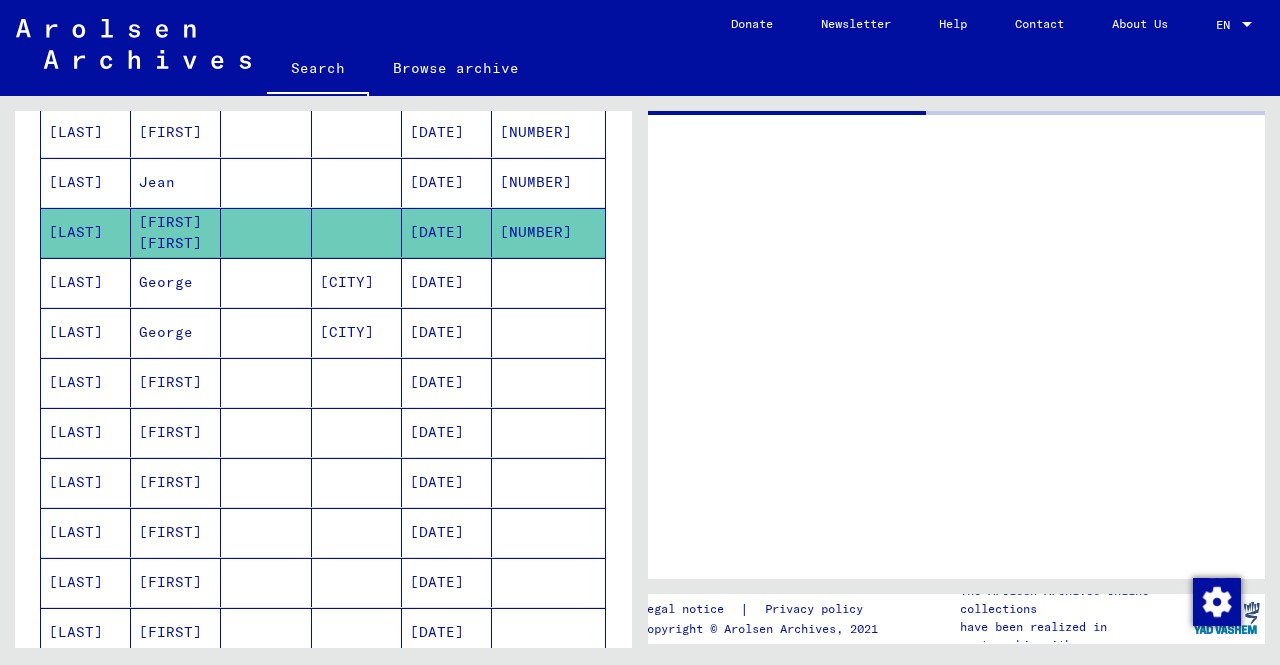 scroll, scrollTop: 0, scrollLeft: 0, axis: both 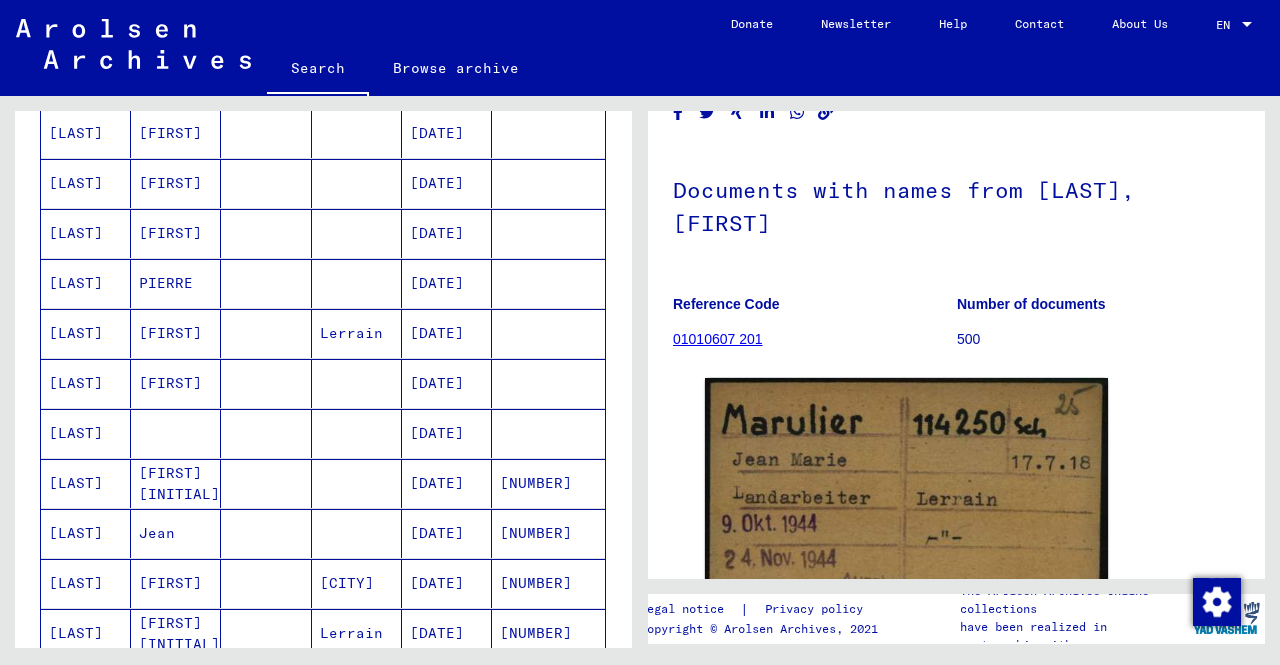 click on "[LAST]" at bounding box center [86, 533] 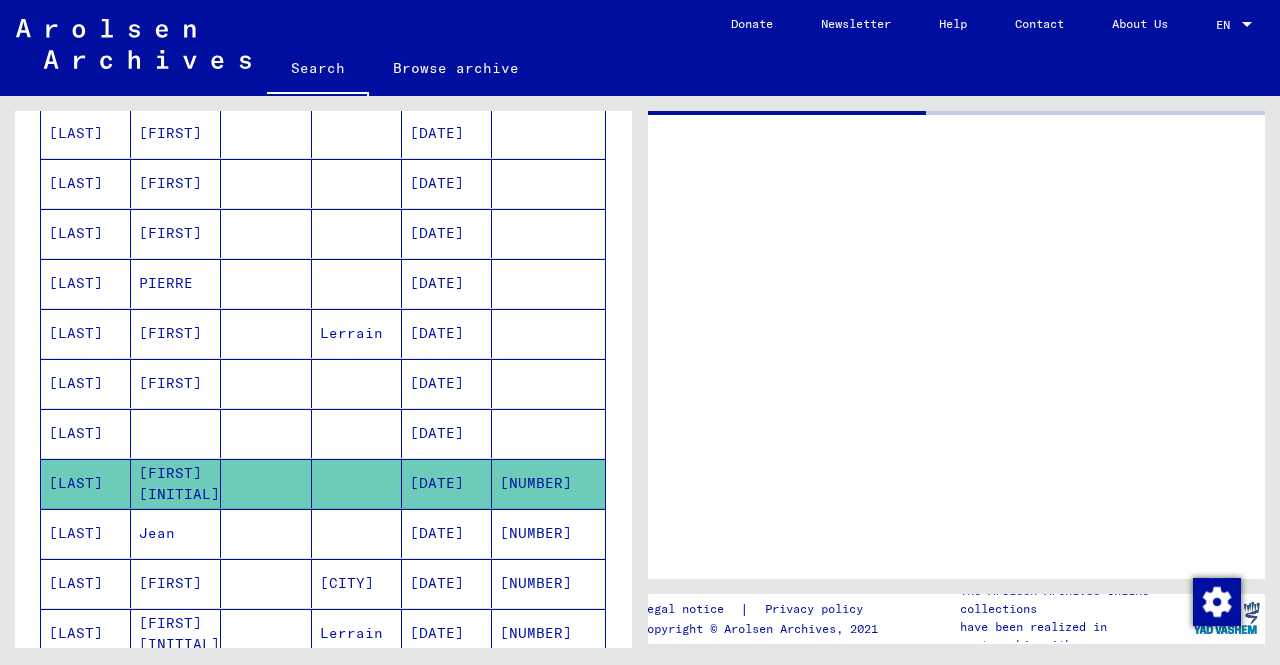 scroll, scrollTop: 0, scrollLeft: 0, axis: both 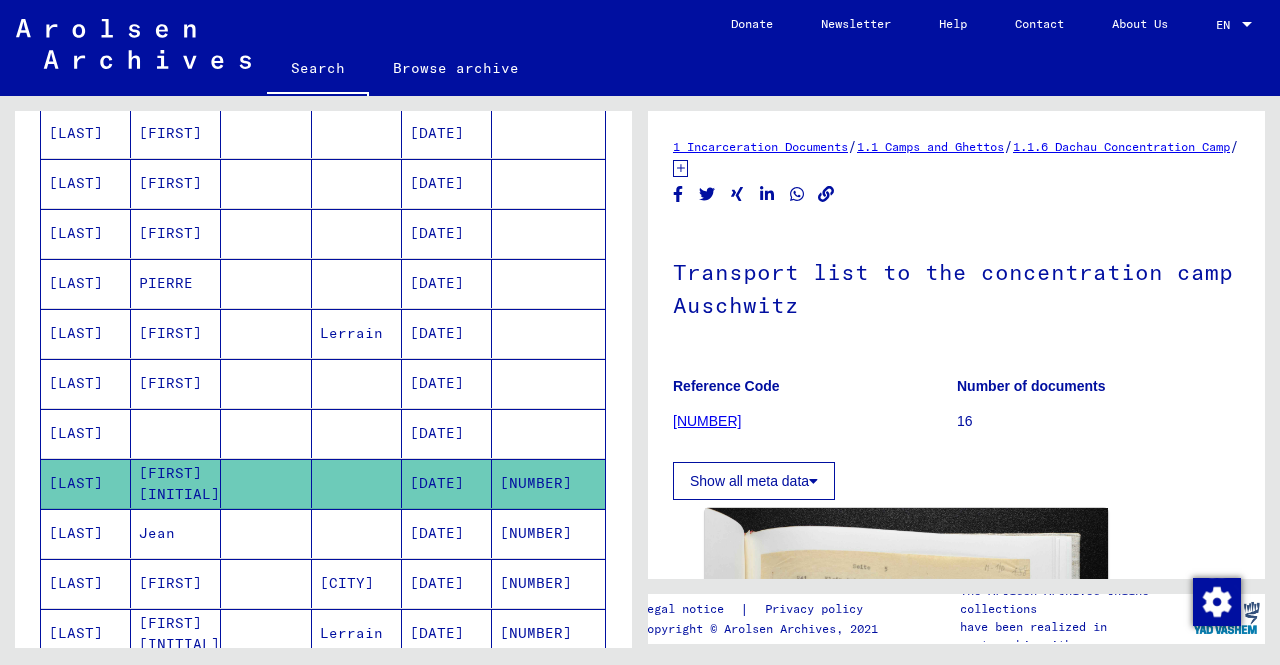 click on "[LAST]" at bounding box center (86, 583) 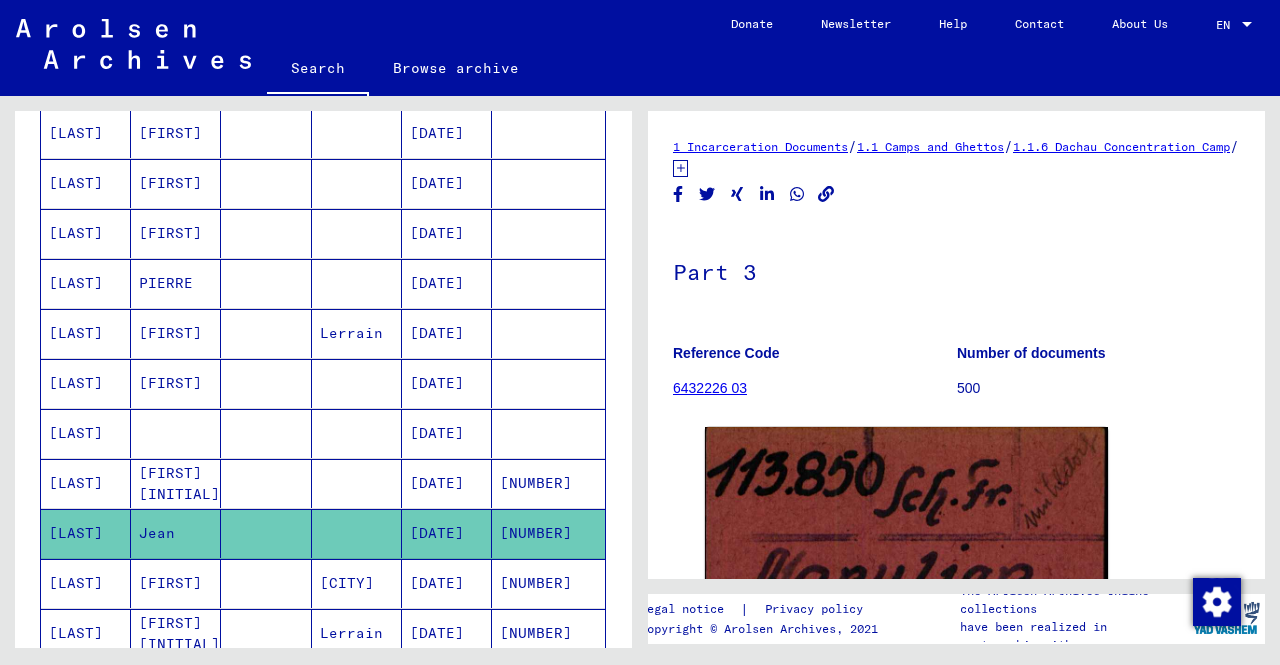 scroll, scrollTop: 0, scrollLeft: 0, axis: both 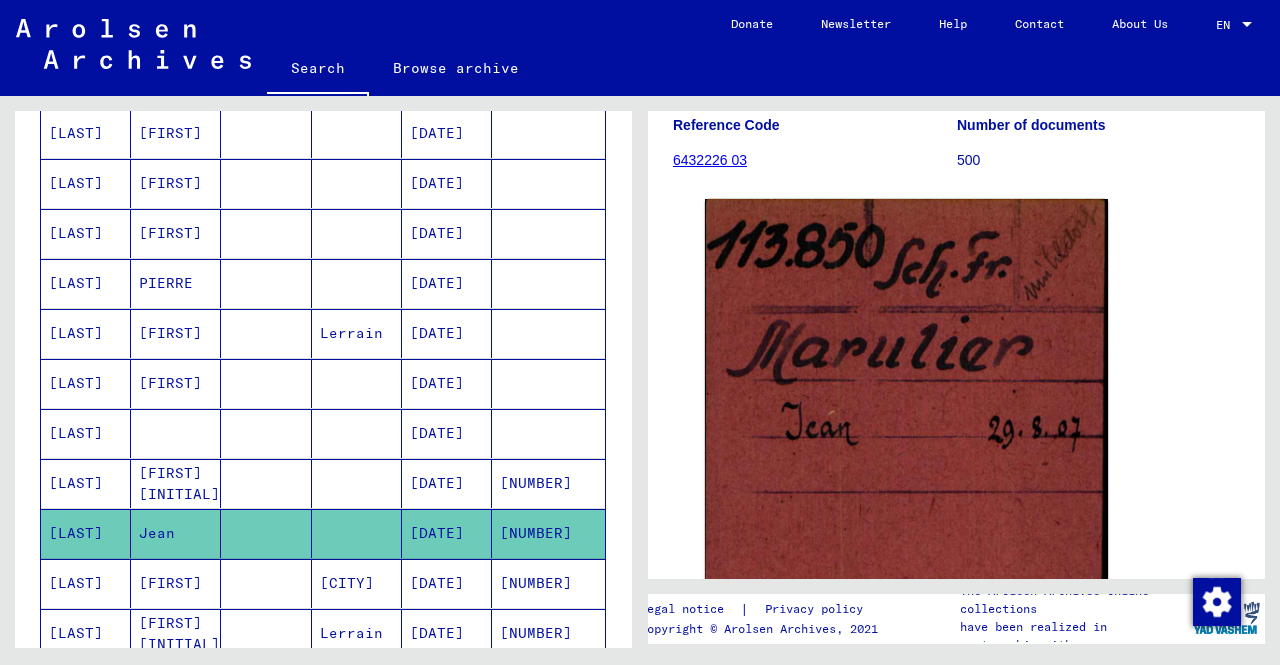 click 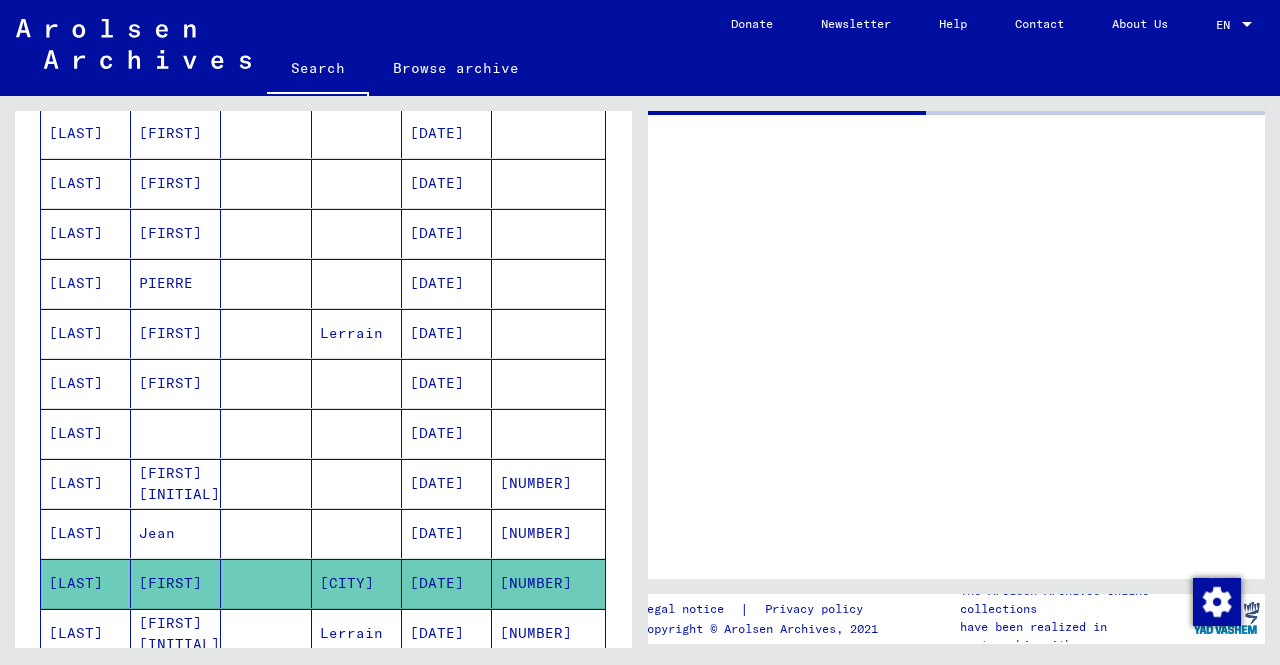 scroll, scrollTop: 0, scrollLeft: 0, axis: both 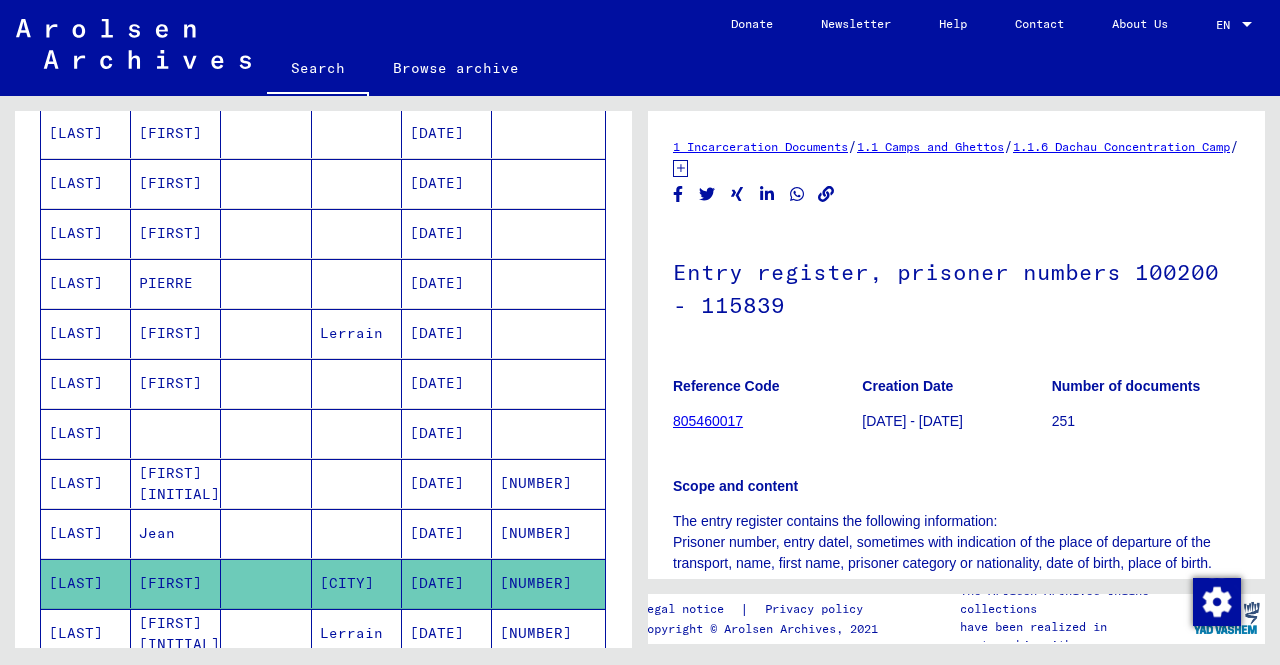 click on "[FIRST] [INITIAL]" 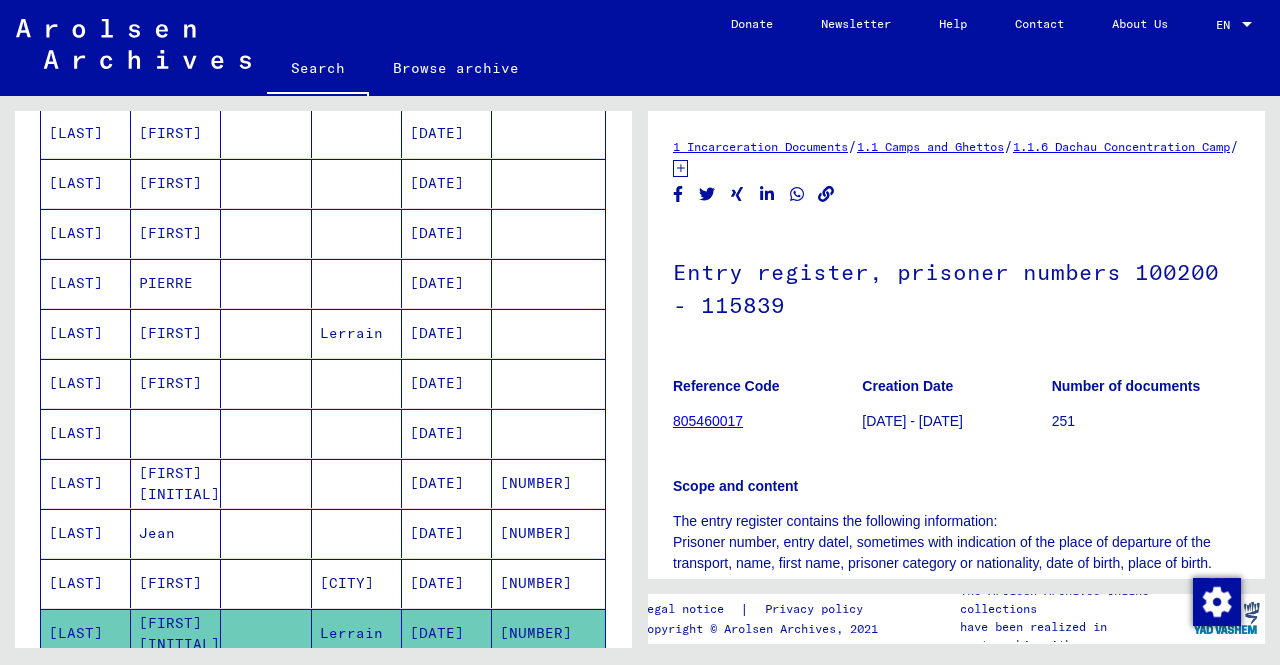 scroll, scrollTop: 0, scrollLeft: 0, axis: both 